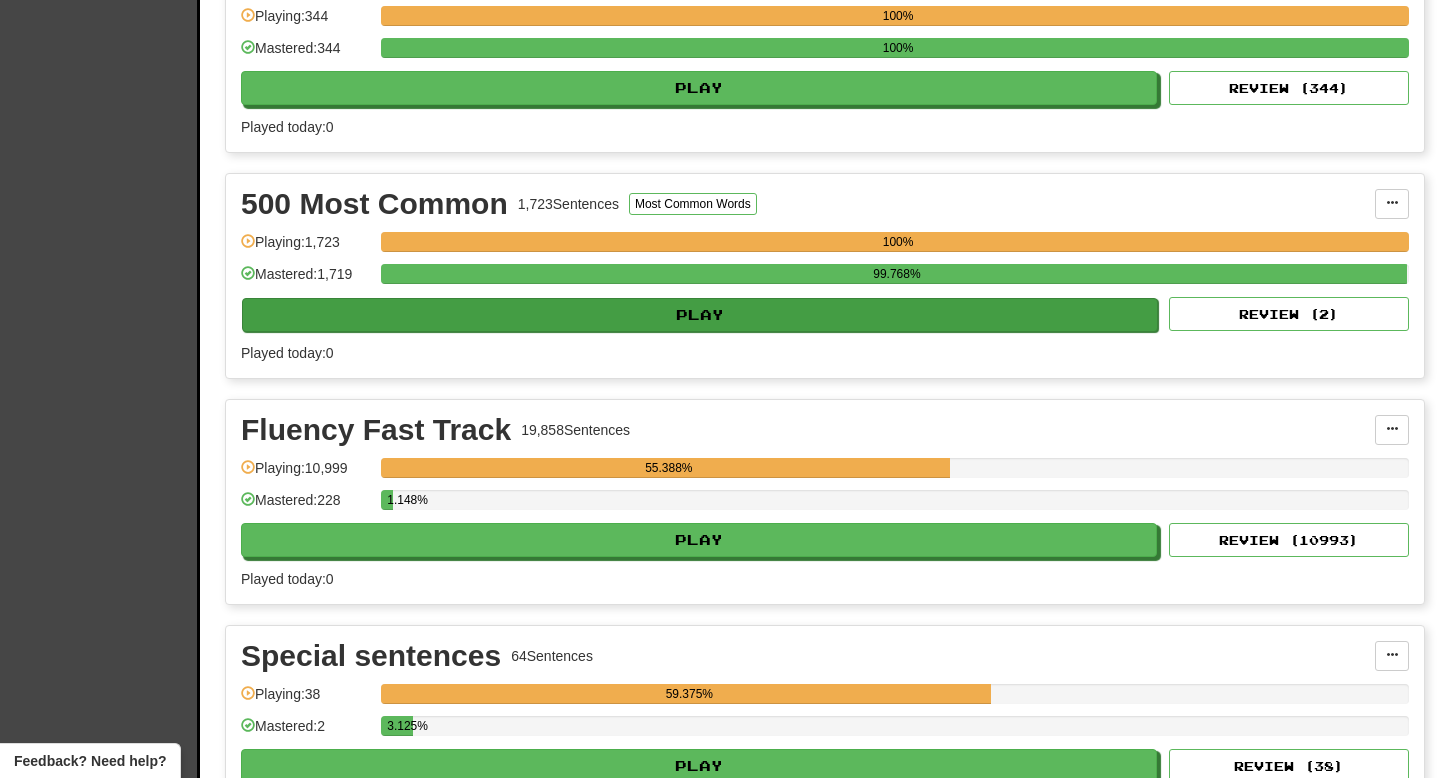 scroll, scrollTop: 1421, scrollLeft: 0, axis: vertical 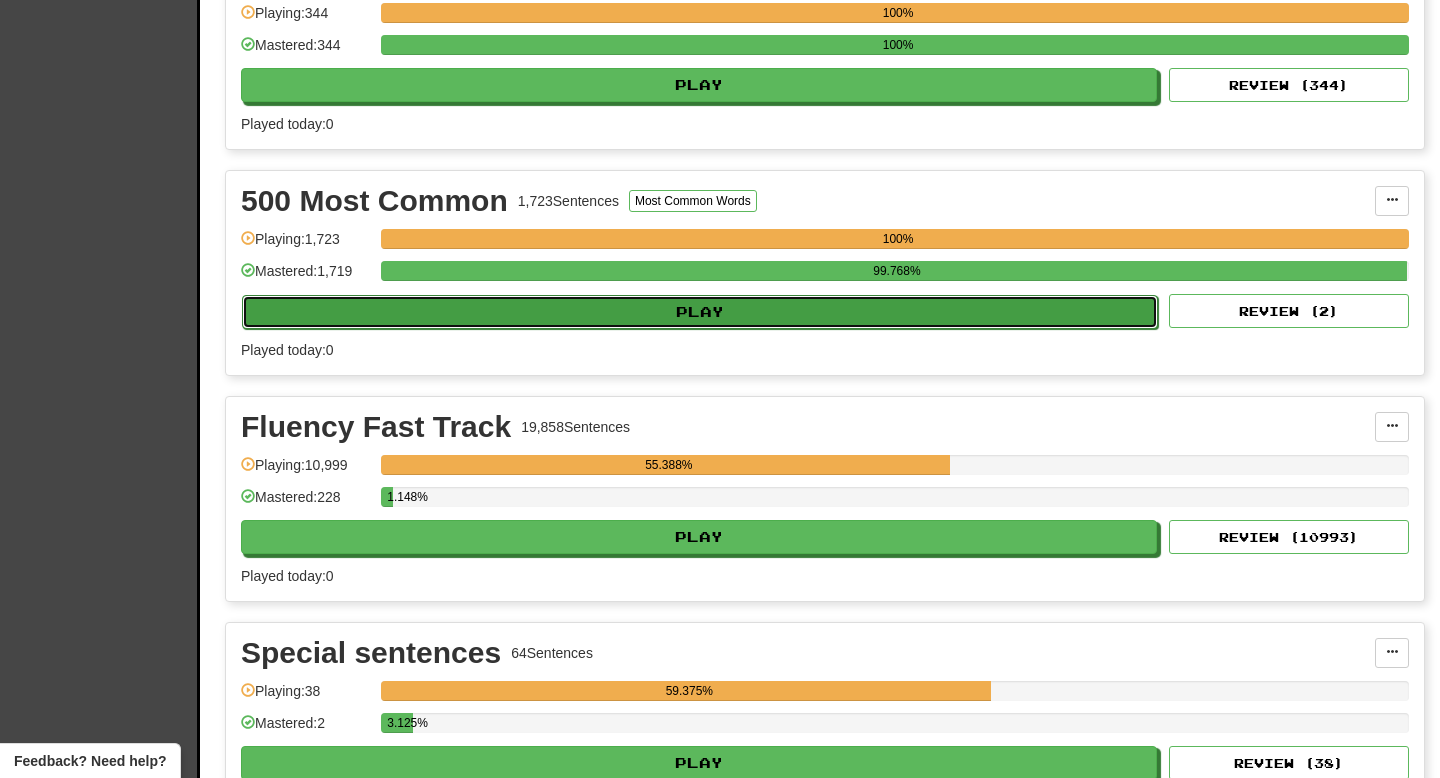 click on "Play" at bounding box center [700, 312] 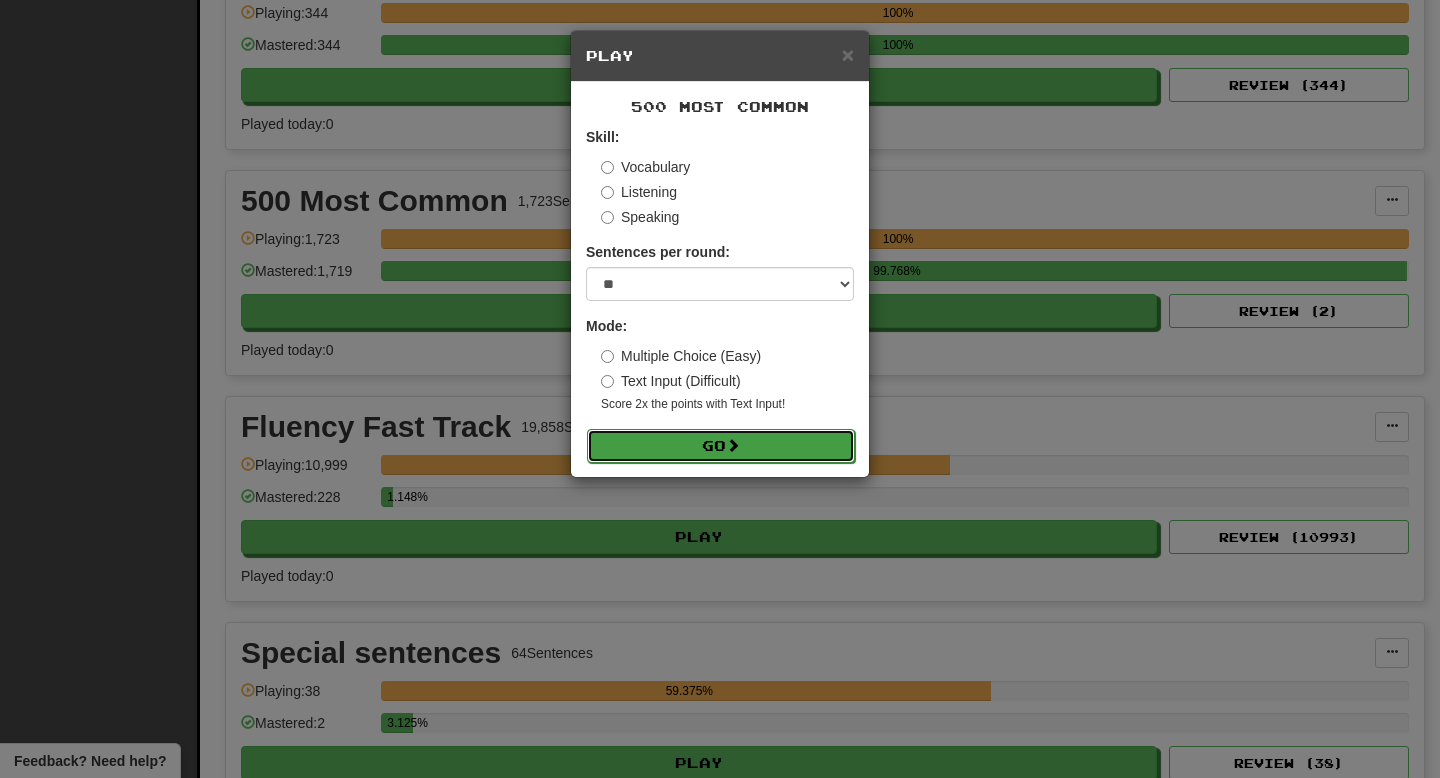 click on "Go" at bounding box center (721, 446) 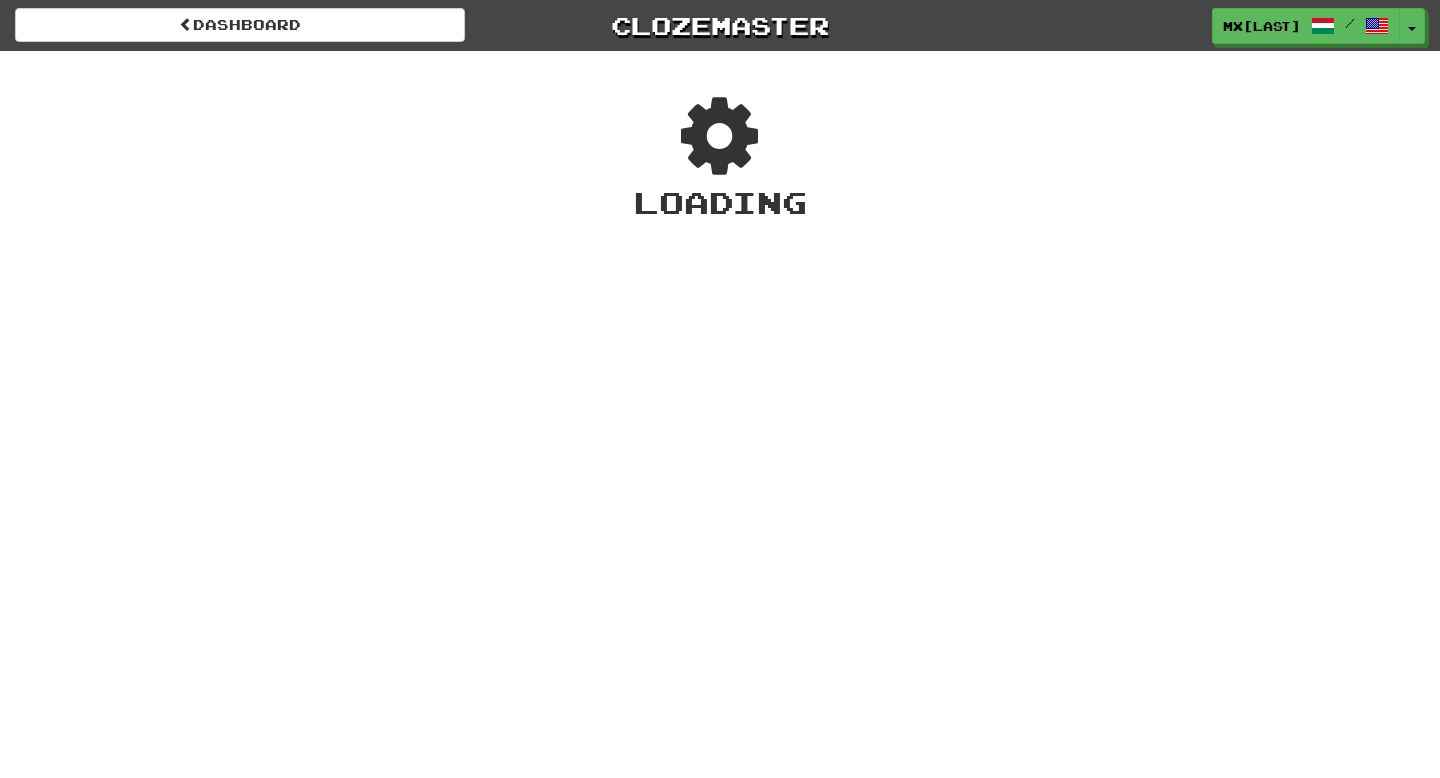 scroll, scrollTop: 0, scrollLeft: 0, axis: both 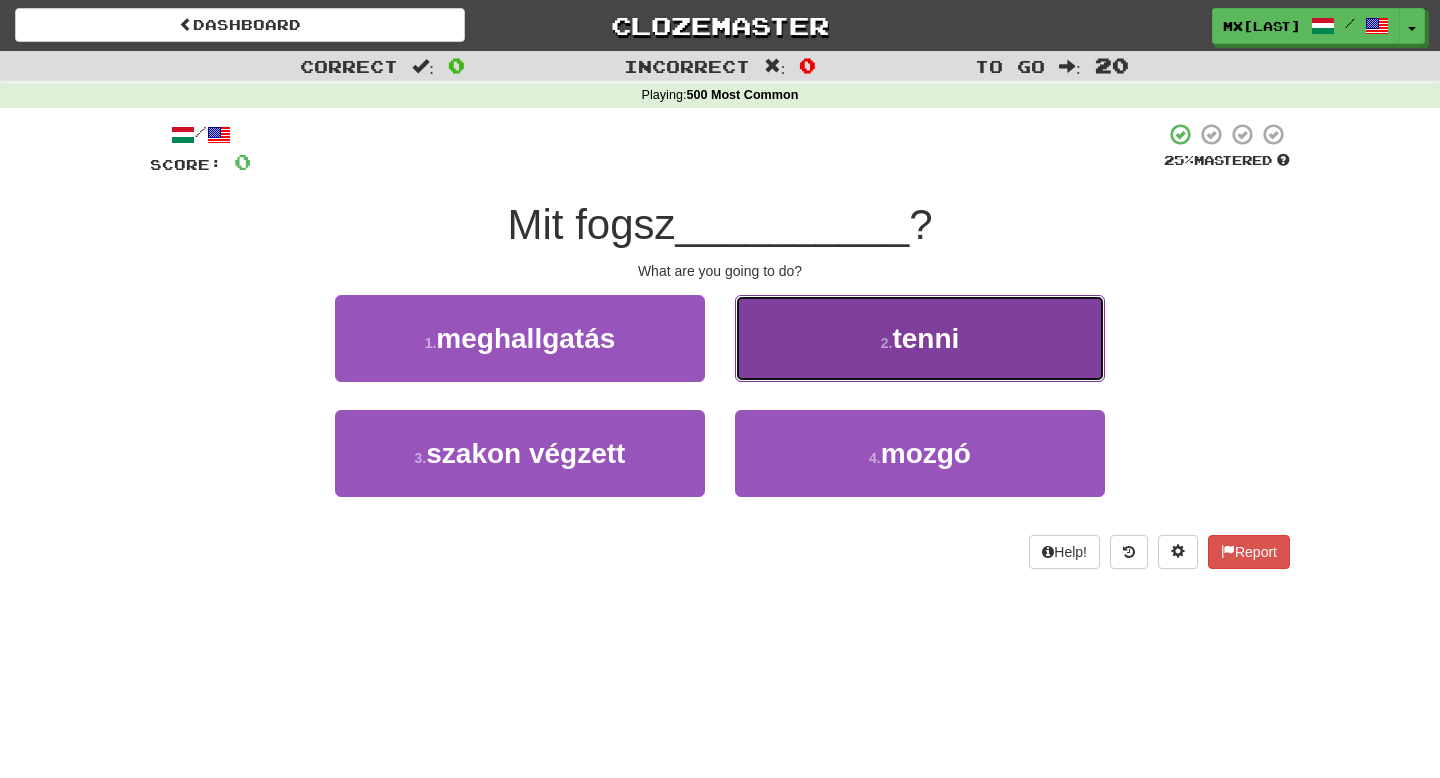 click on "[NUMBER] . tenni" at bounding box center (920, 338) 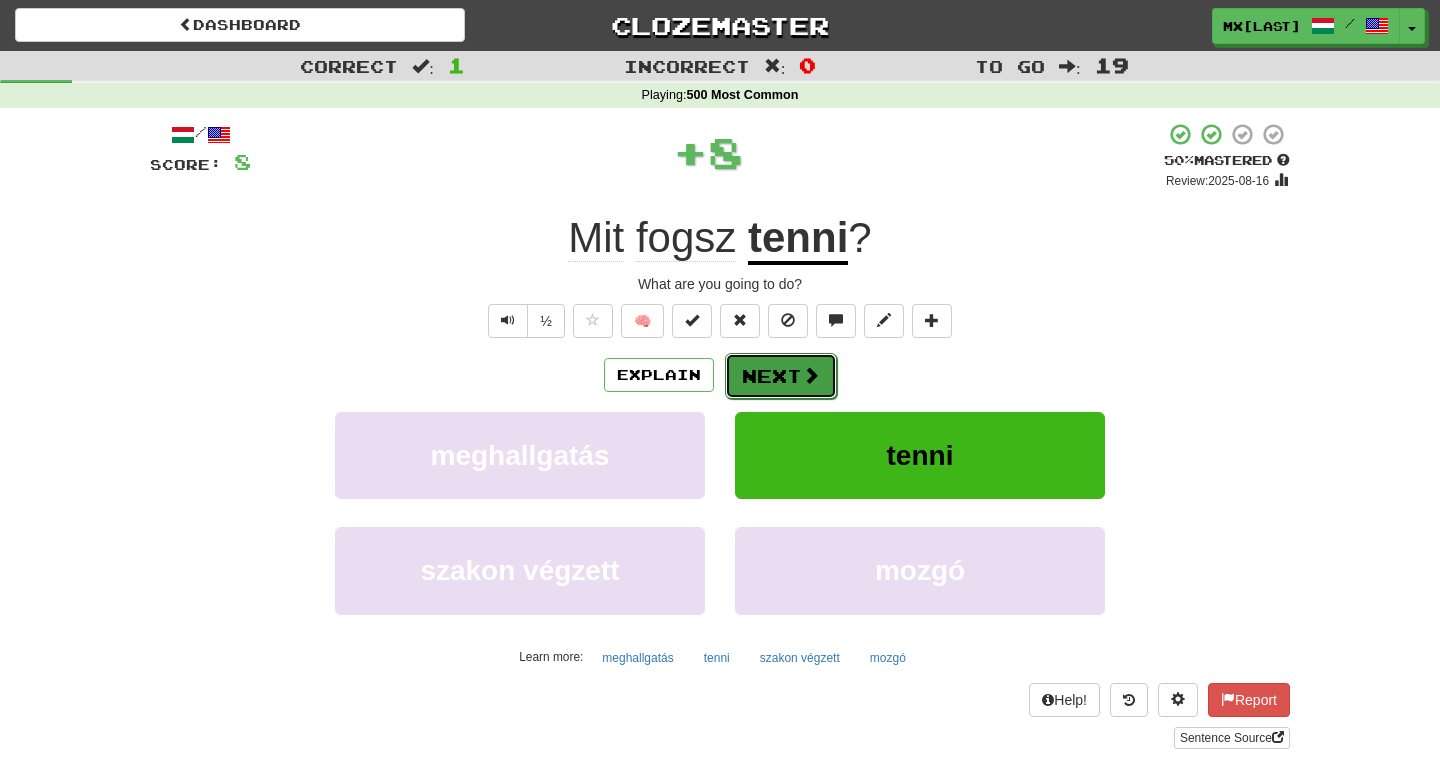 click on "Next" at bounding box center (781, 376) 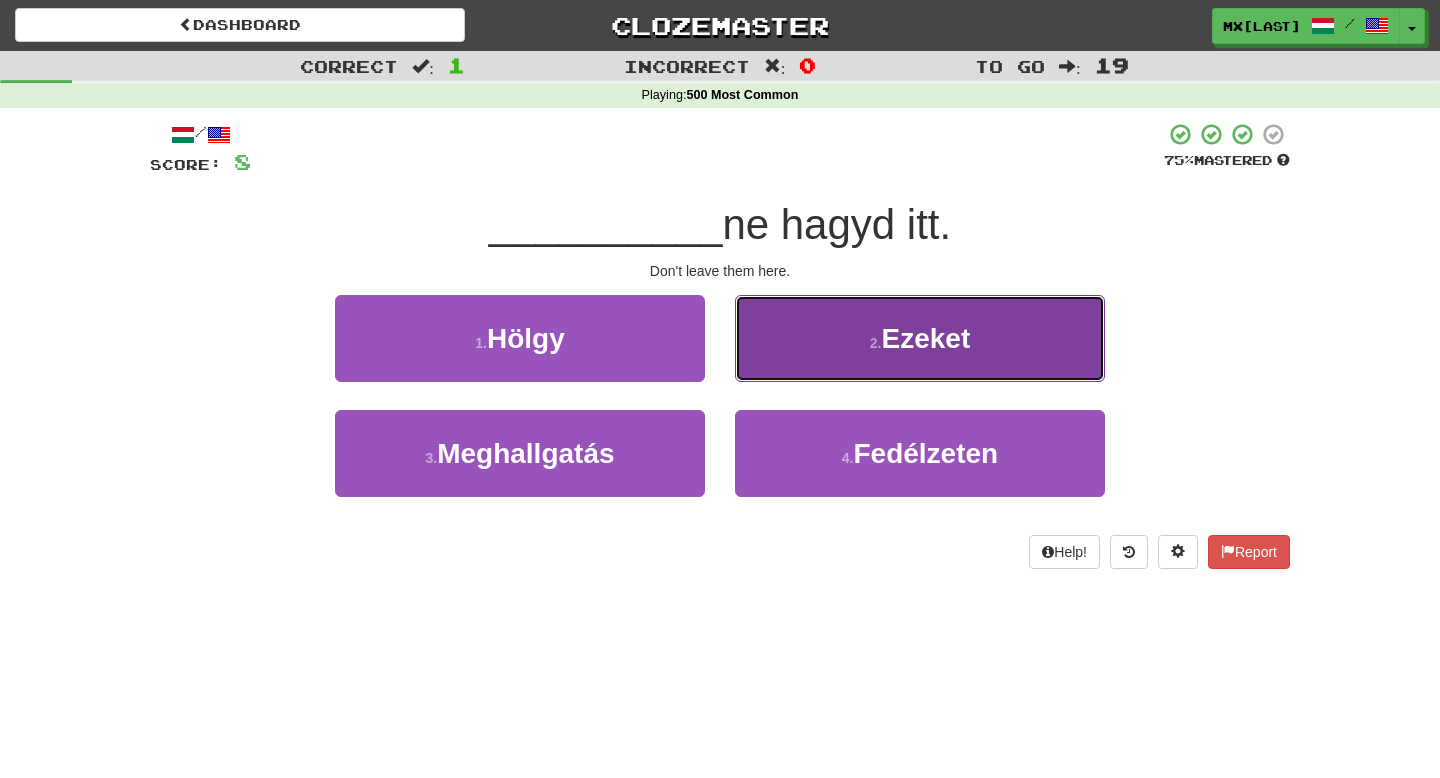 click on "[NUMBER] . Ezeket" at bounding box center [920, 338] 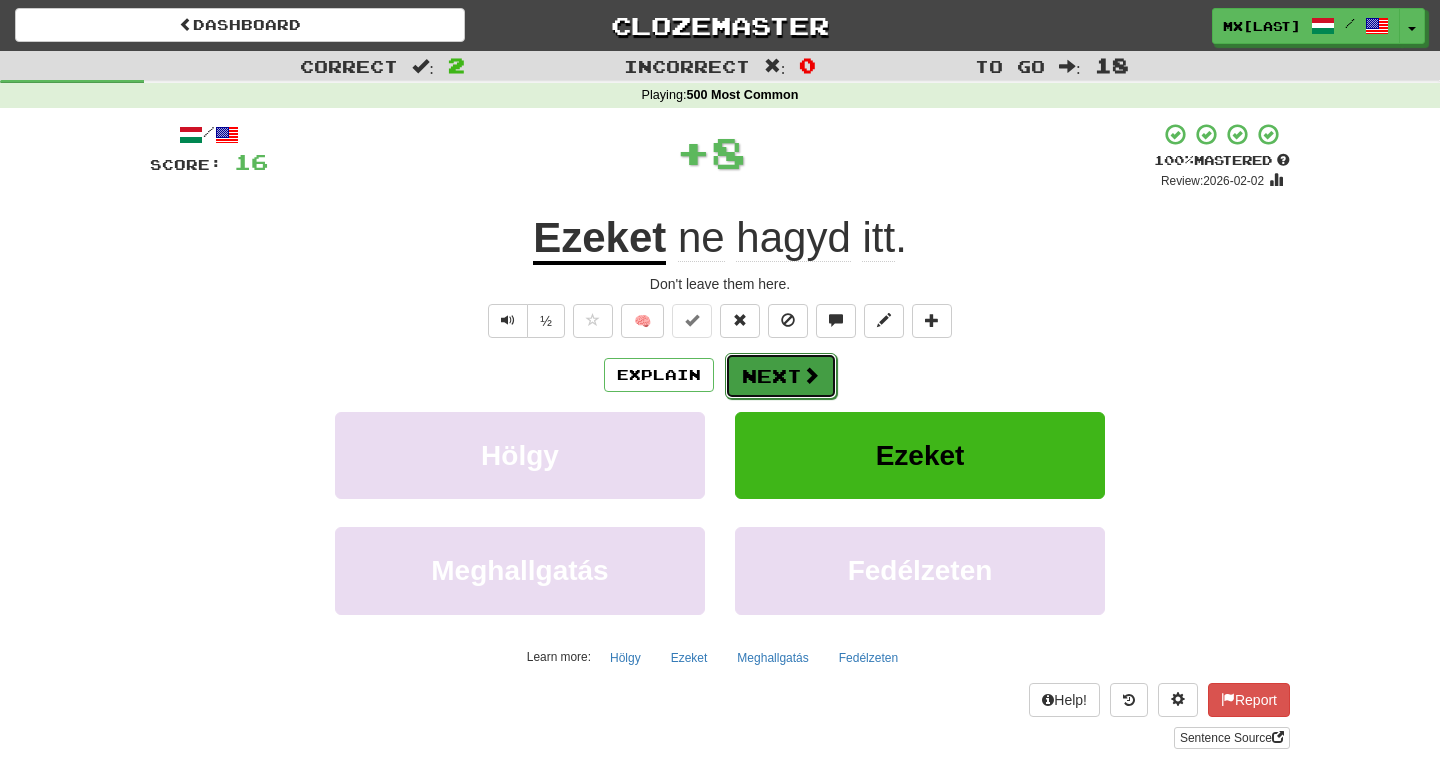 click on "Next" at bounding box center (781, 376) 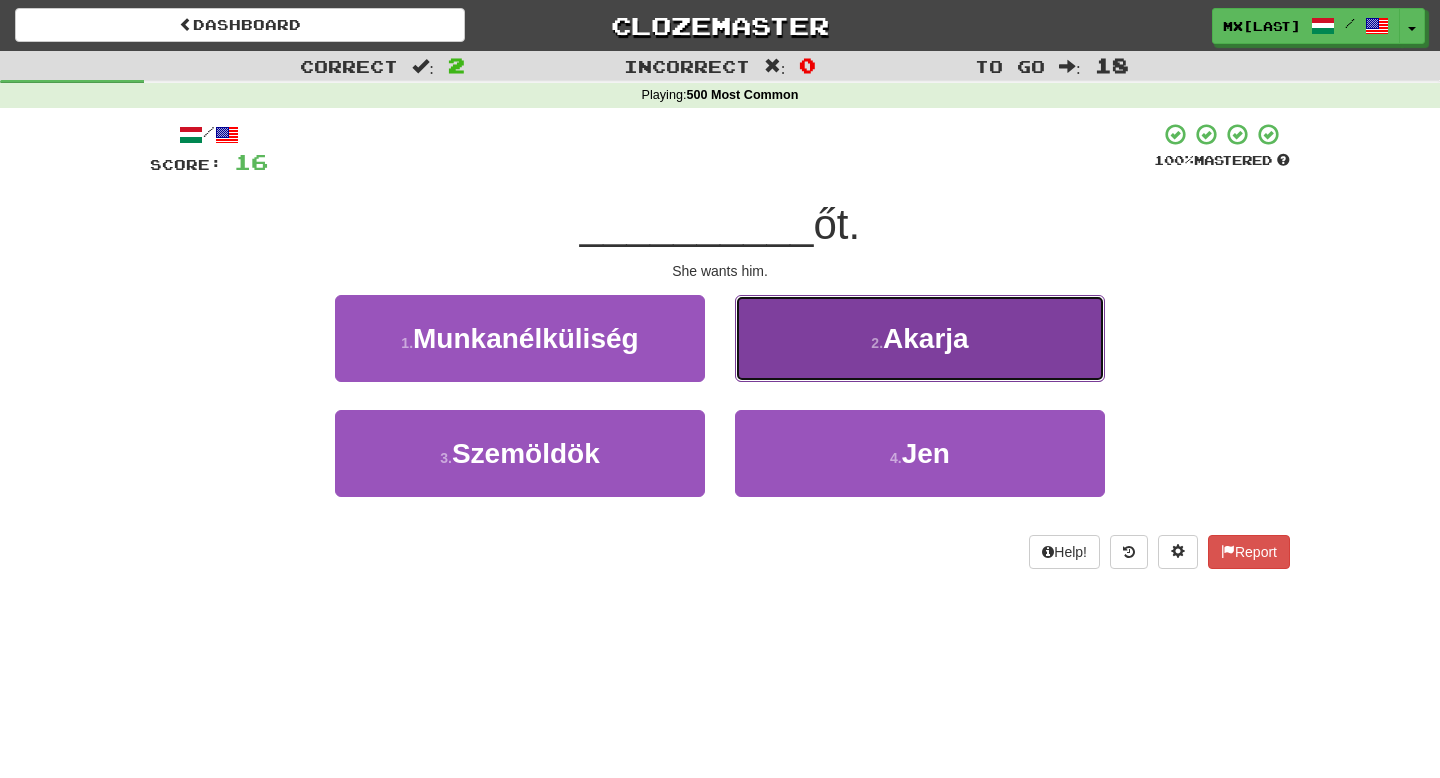 click on "[NUMBER] . Akarja" at bounding box center (920, 338) 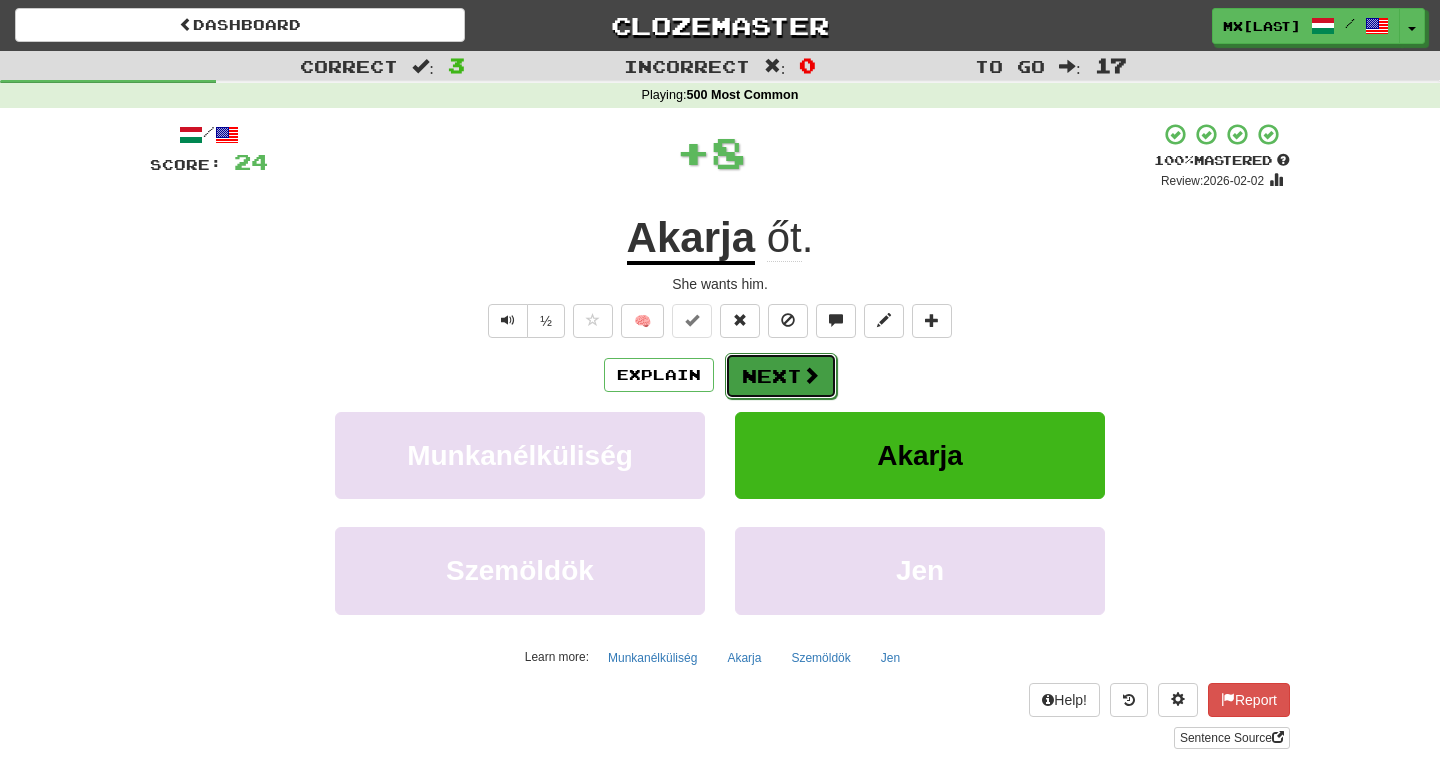 click on "Next" at bounding box center [781, 376] 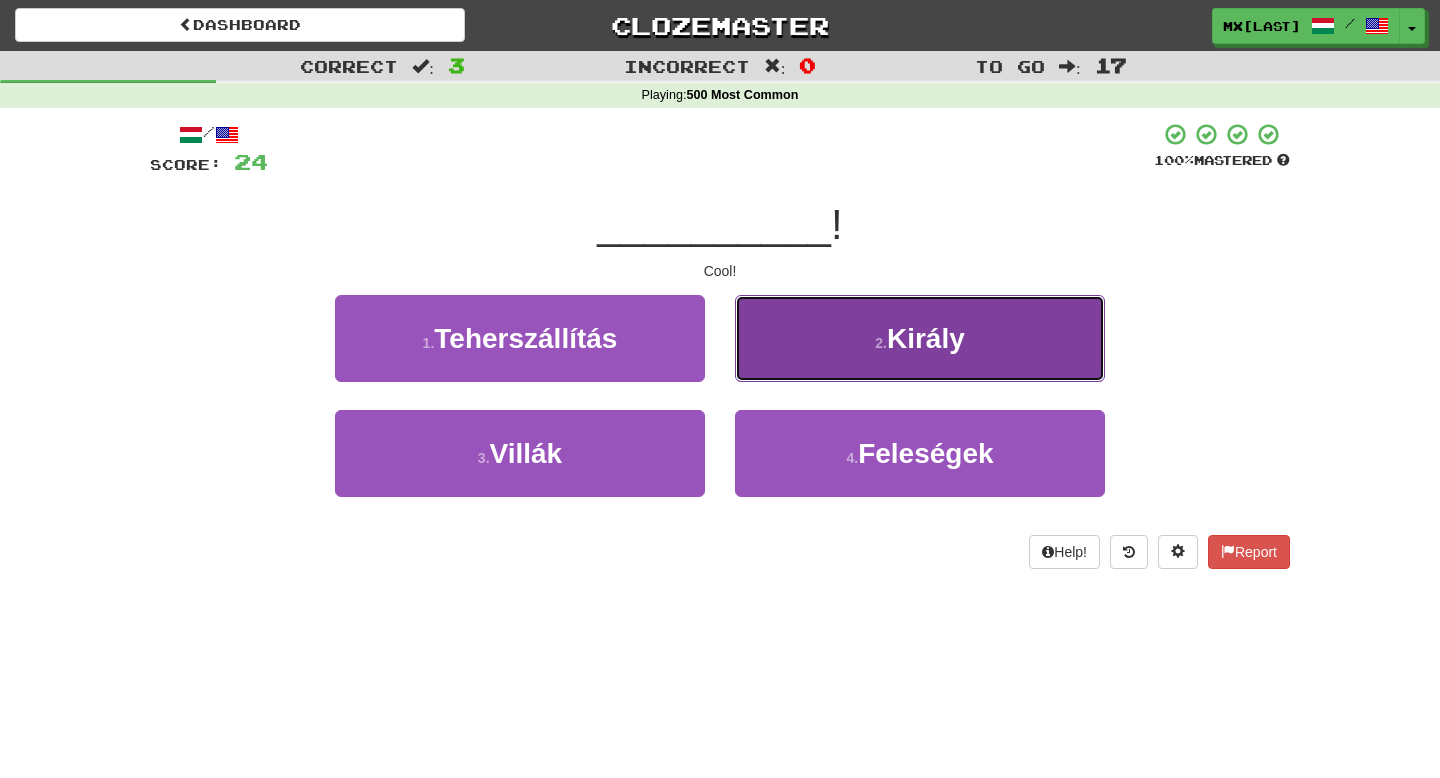 click on "[NUMBER] . Király" at bounding box center [920, 338] 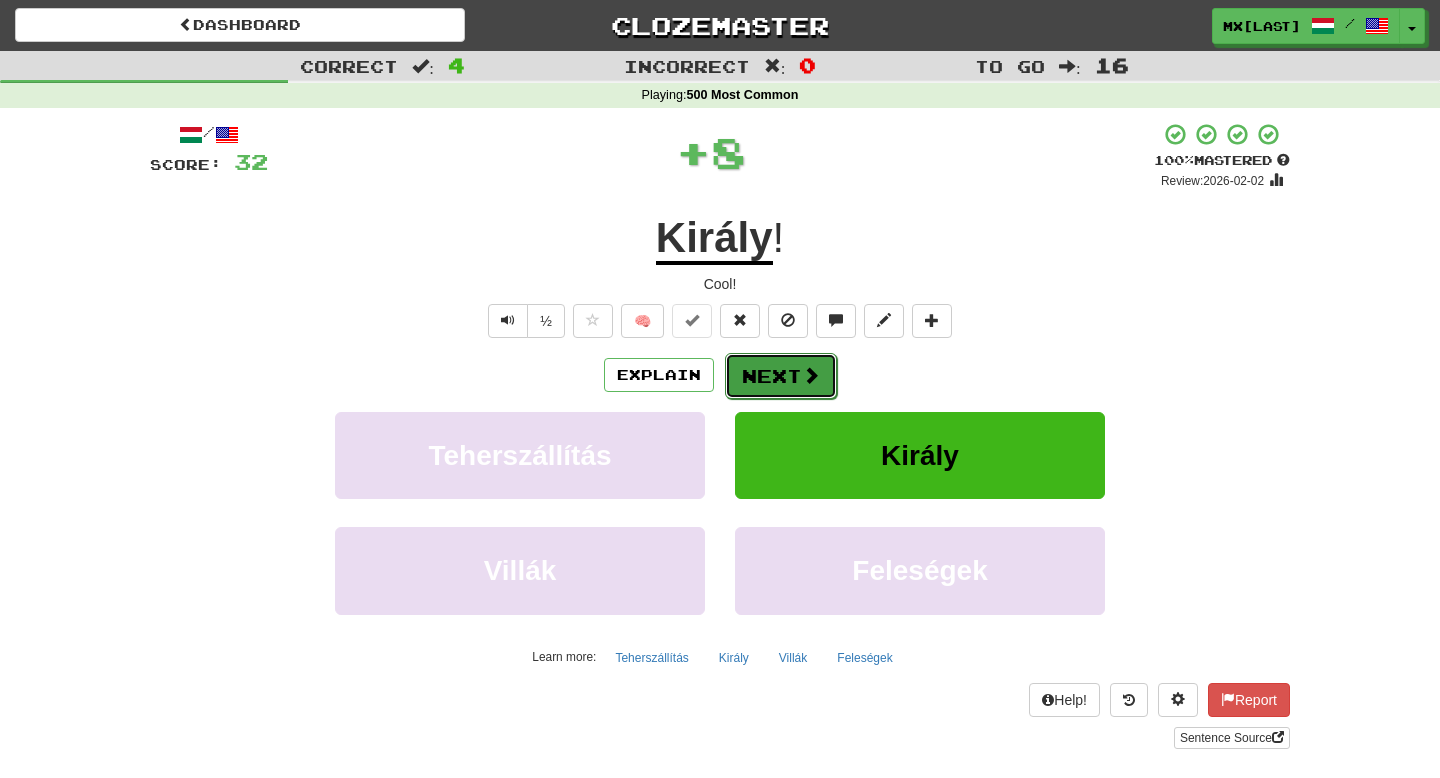 click on "Next" at bounding box center [781, 376] 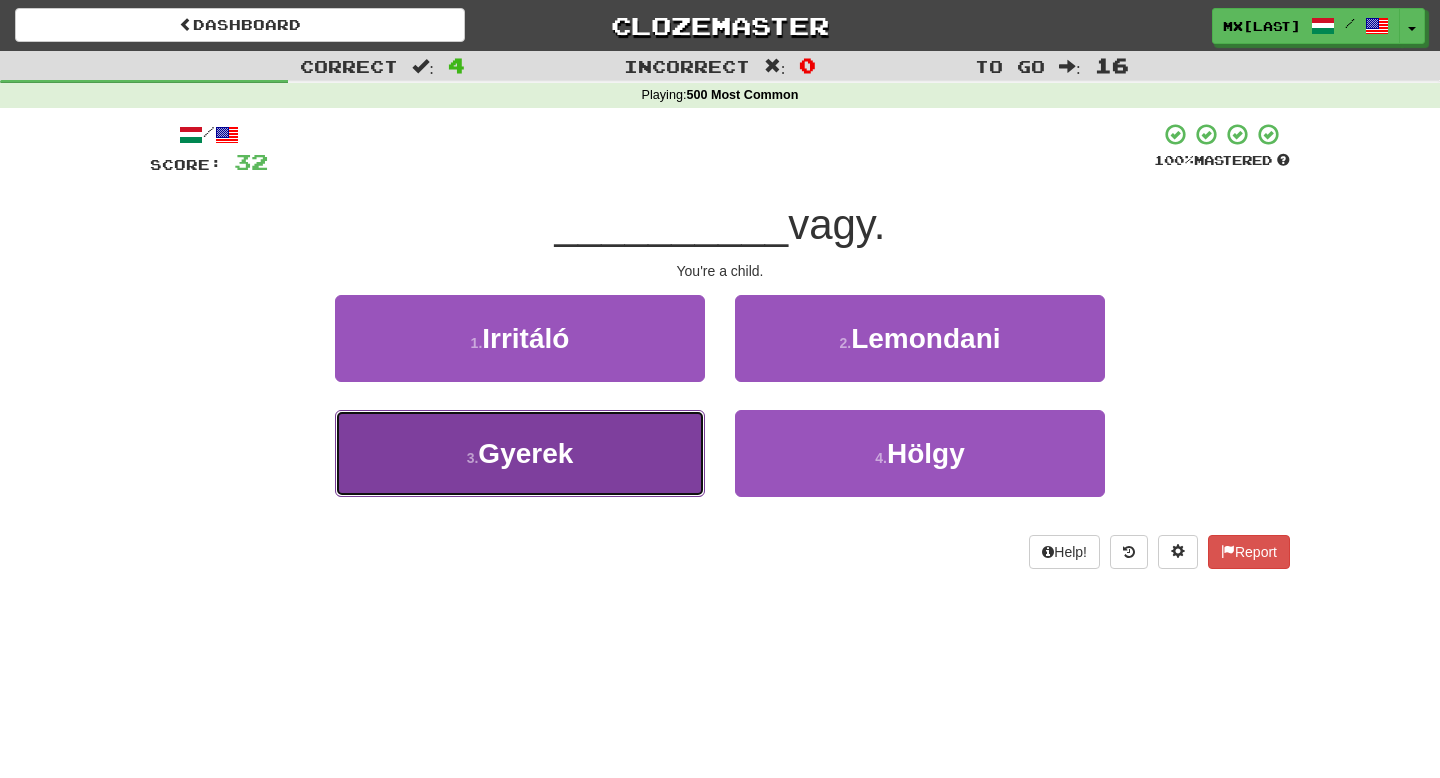 click on "[NUMBER] . Gyerek" at bounding box center [520, 453] 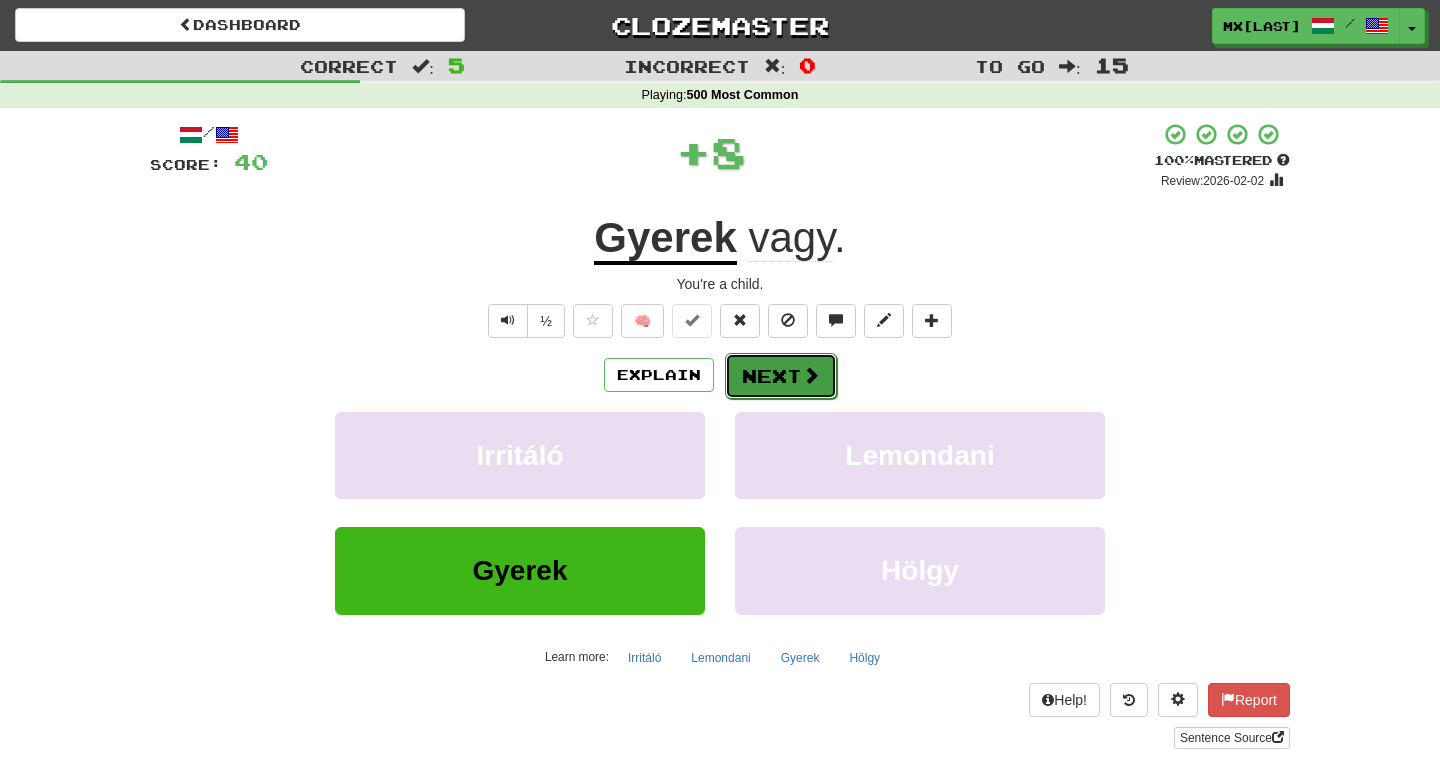 click on "Next" at bounding box center (781, 376) 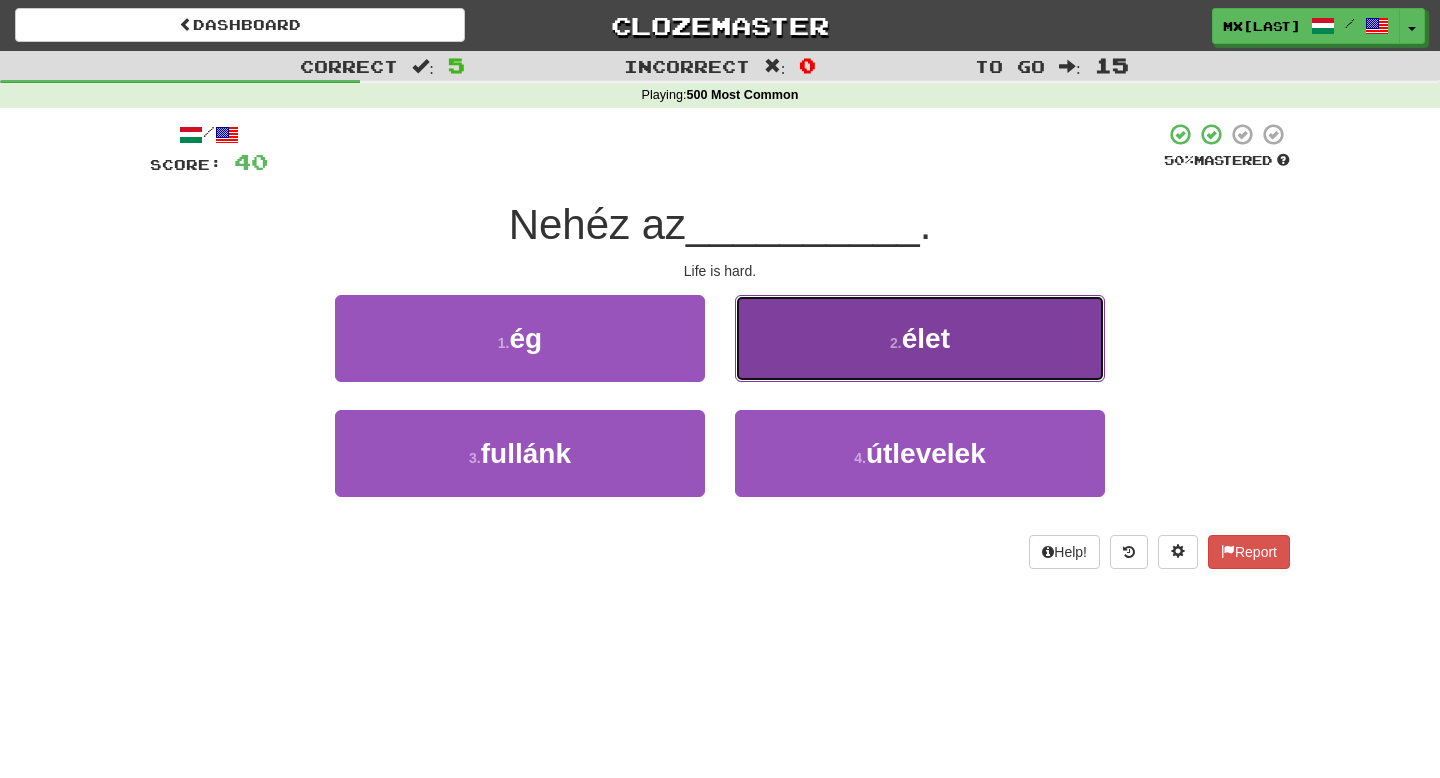 click on "2 .  élet" at bounding box center [920, 338] 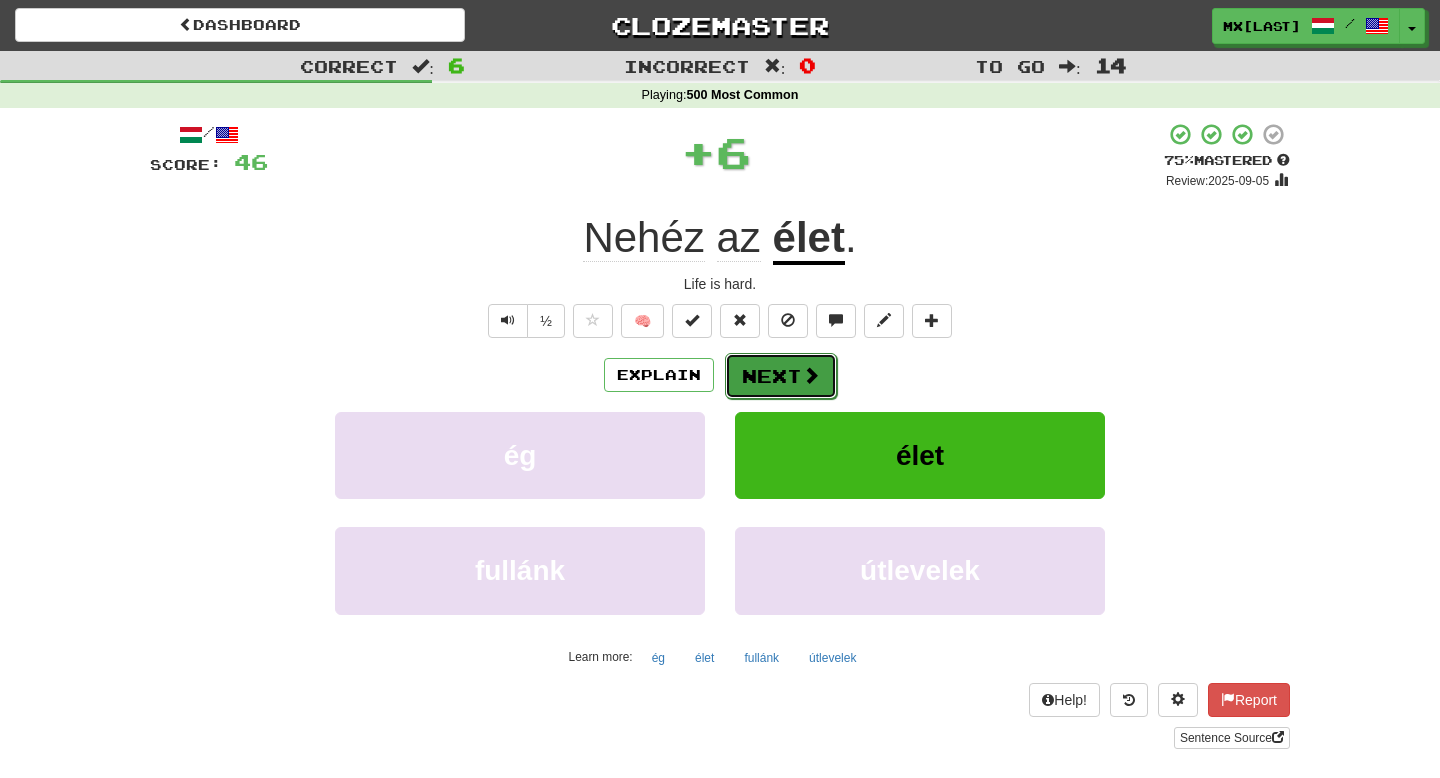click on "Next" at bounding box center [781, 376] 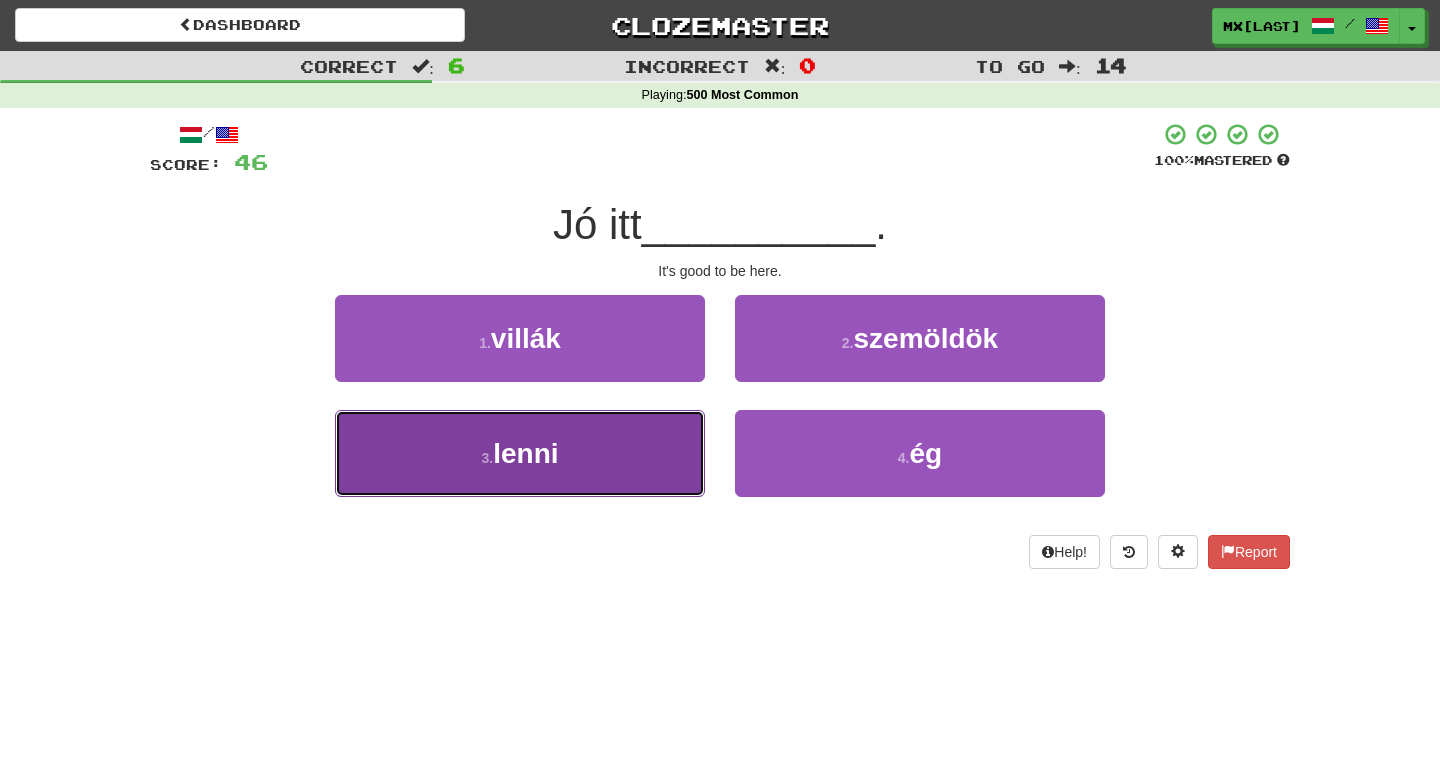 click on "[NUMBER] . lenni" at bounding box center [520, 453] 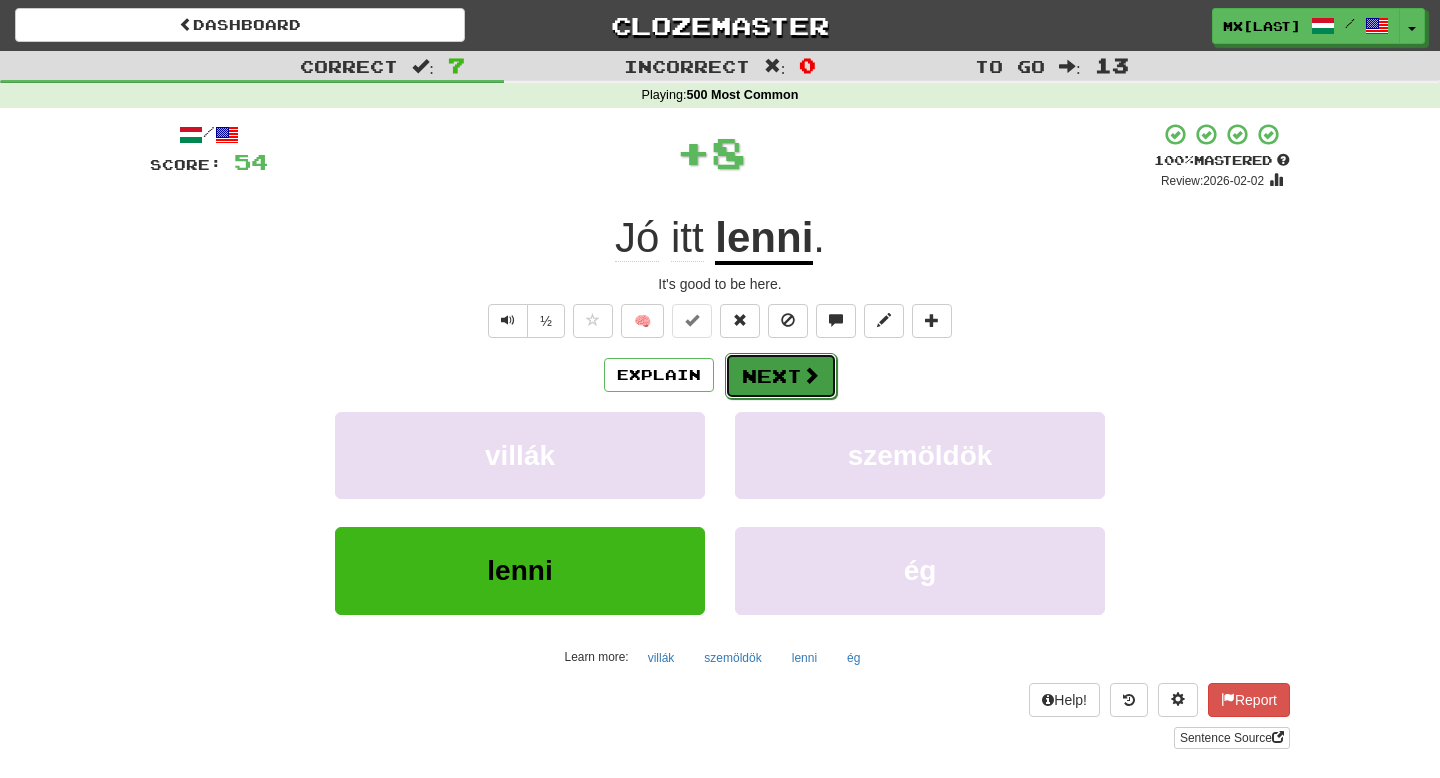 click on "Next" at bounding box center [781, 376] 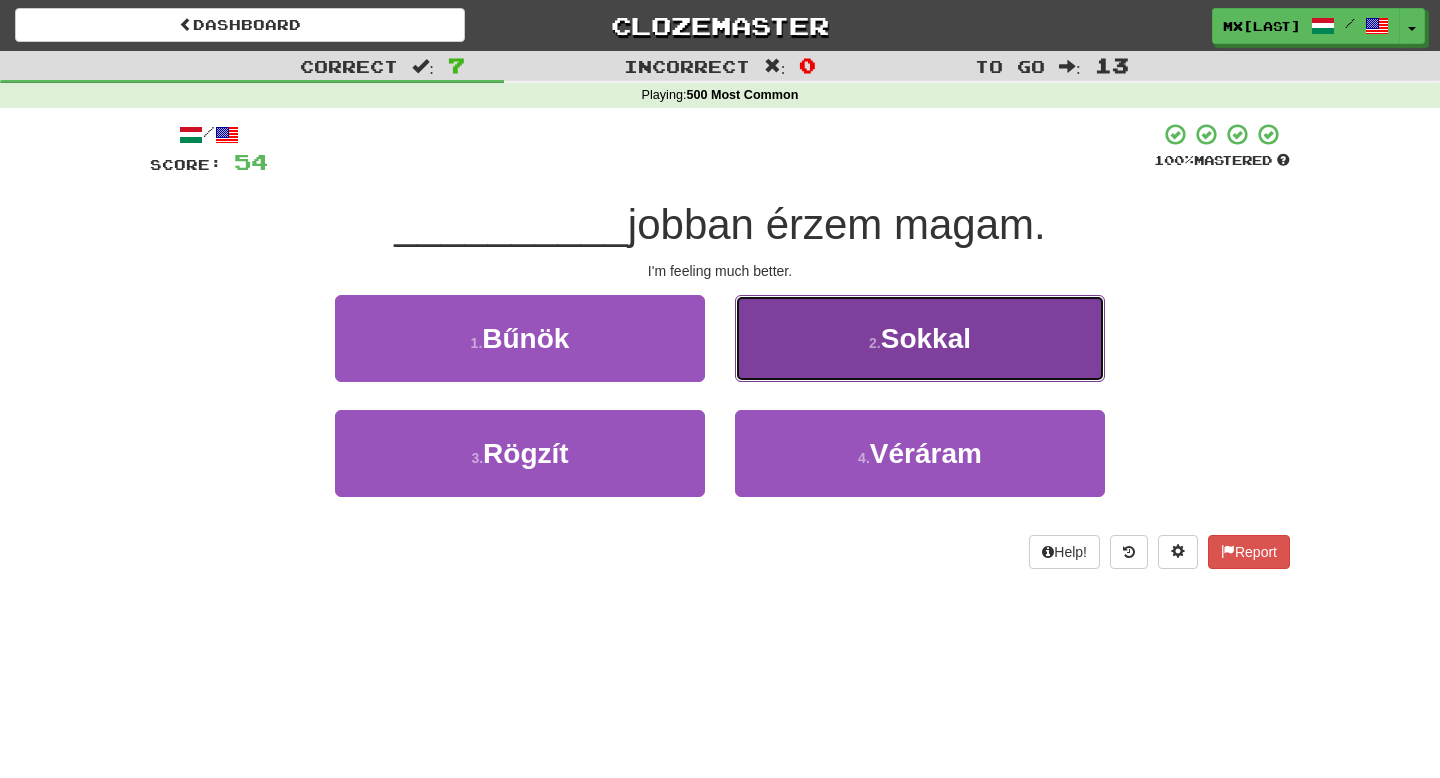 click on "[NUMBER] . Sokkal" at bounding box center (920, 338) 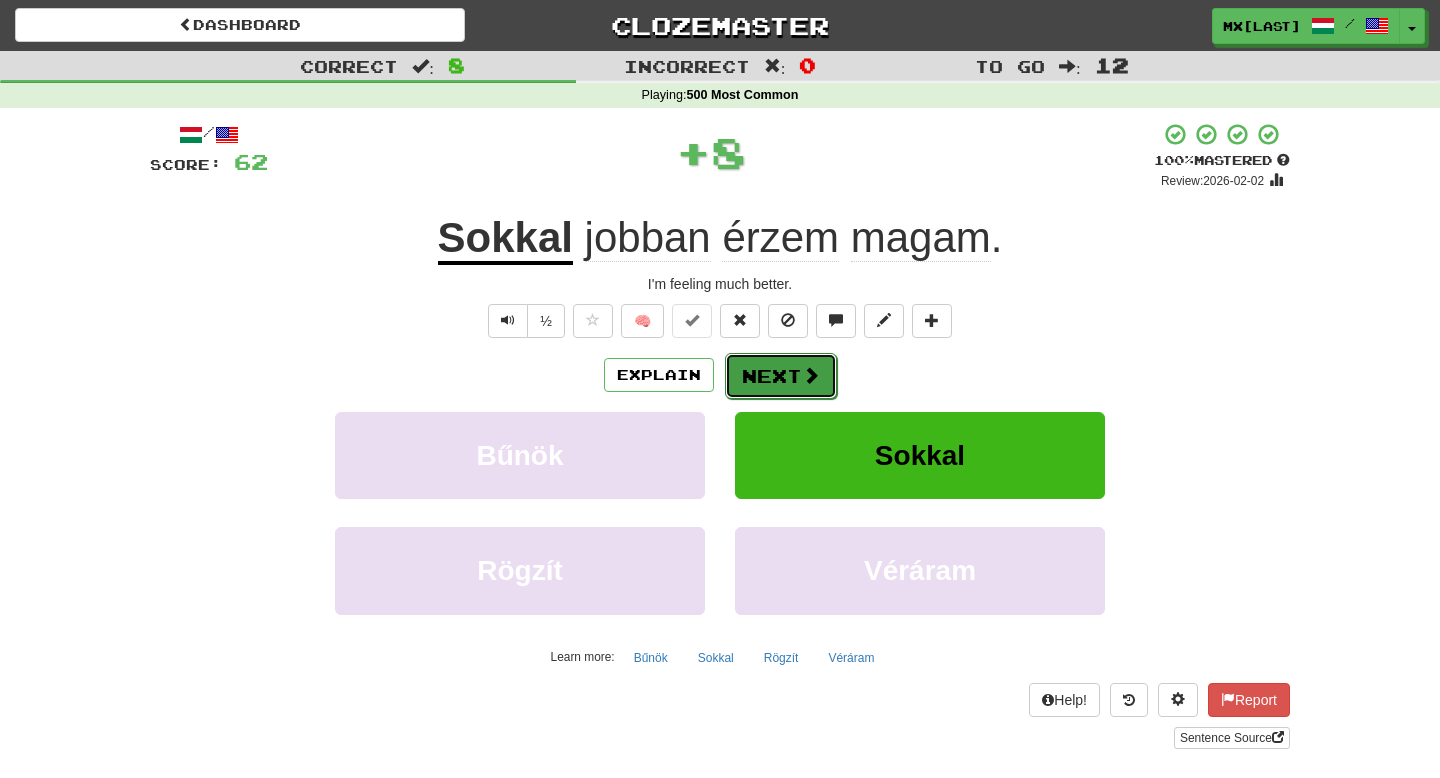 click on "Next" at bounding box center [781, 376] 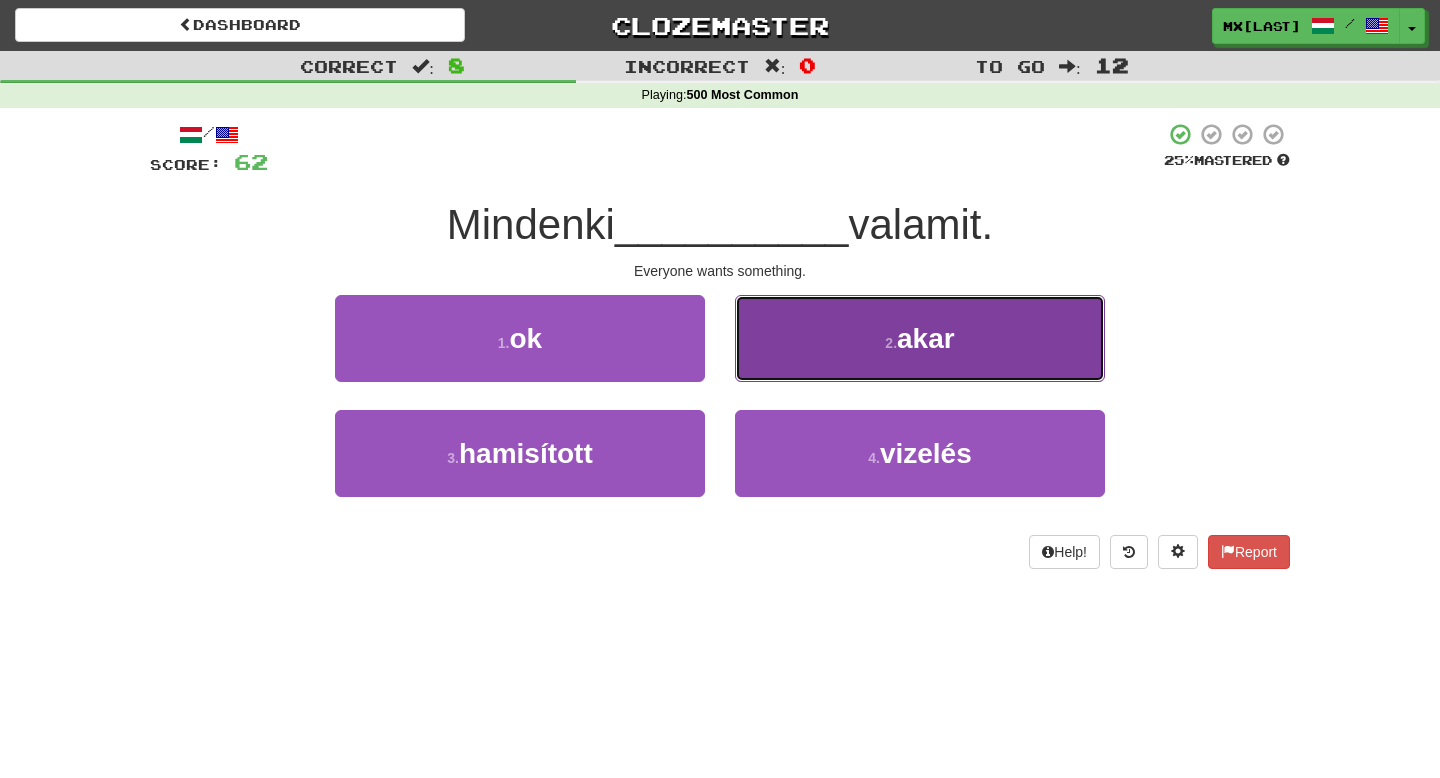 click on "[NUMBER] . akar" at bounding box center [920, 338] 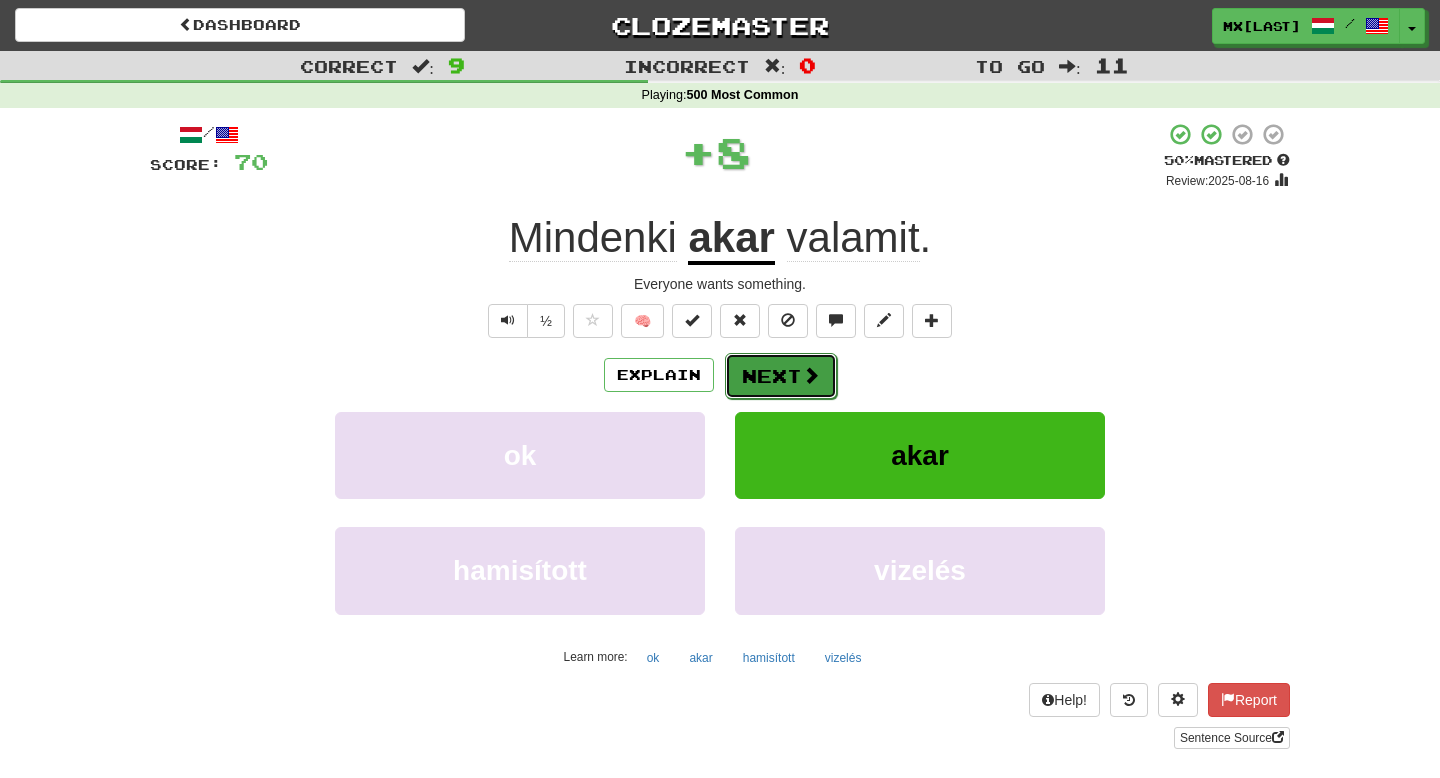 click on "Next" at bounding box center (781, 376) 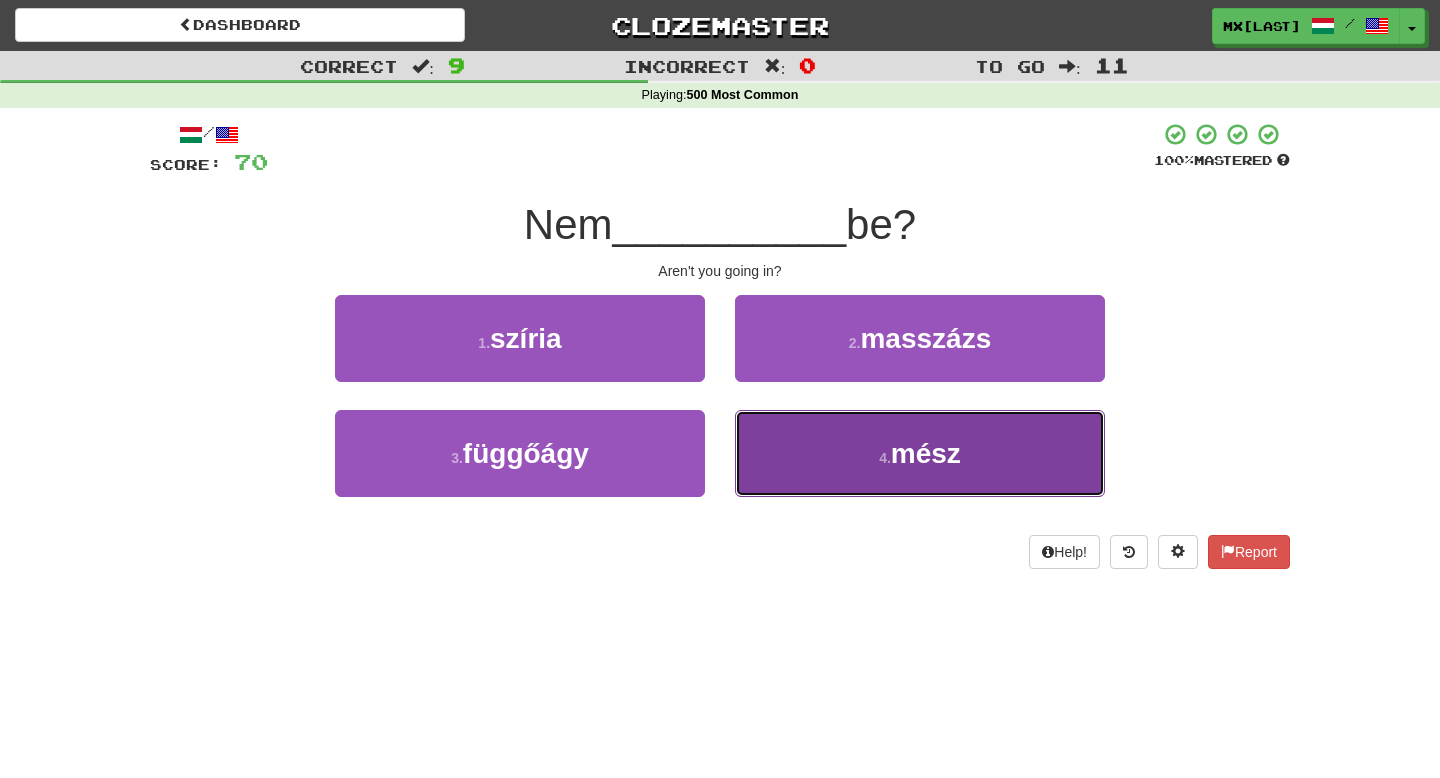 click on "[NUMBER] . mész" at bounding box center [920, 453] 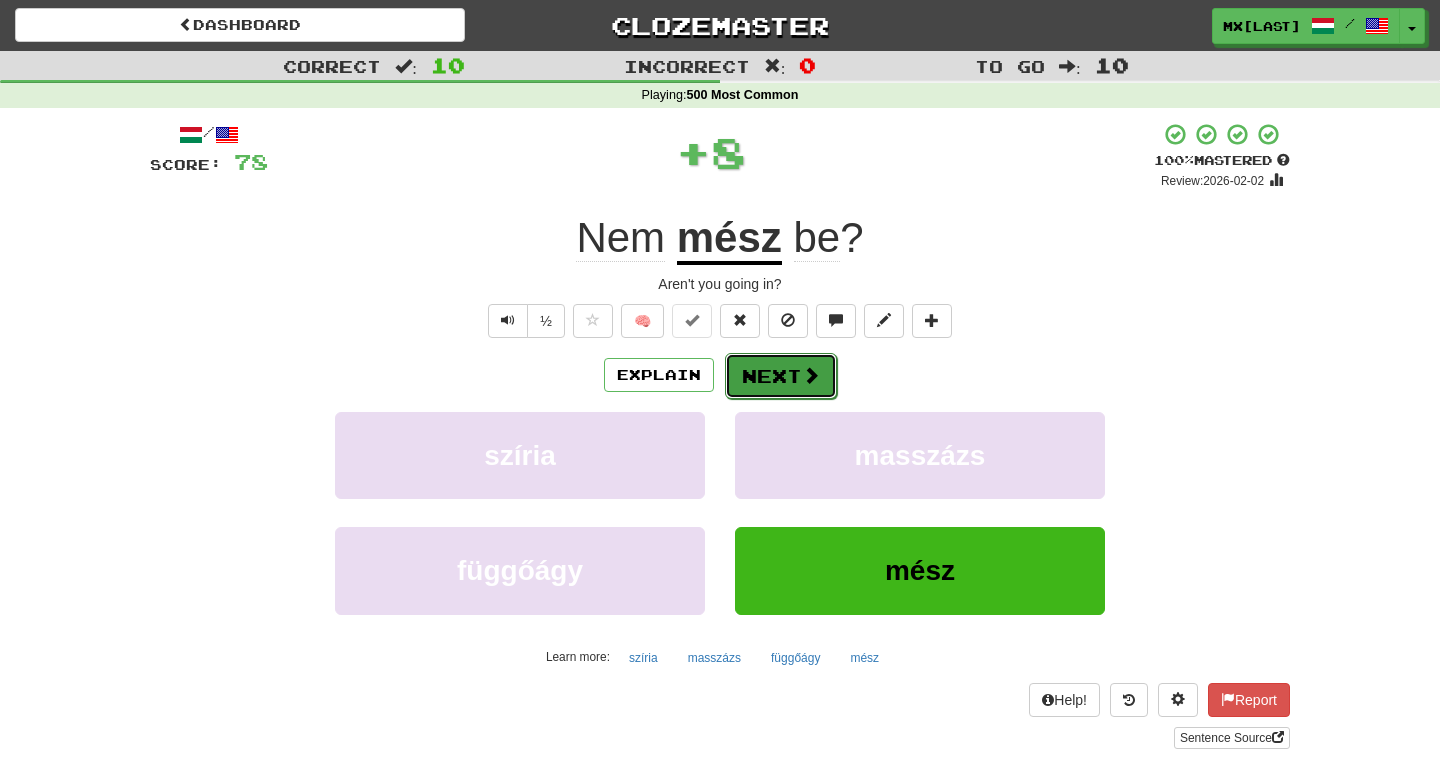 click on "Next" at bounding box center (781, 376) 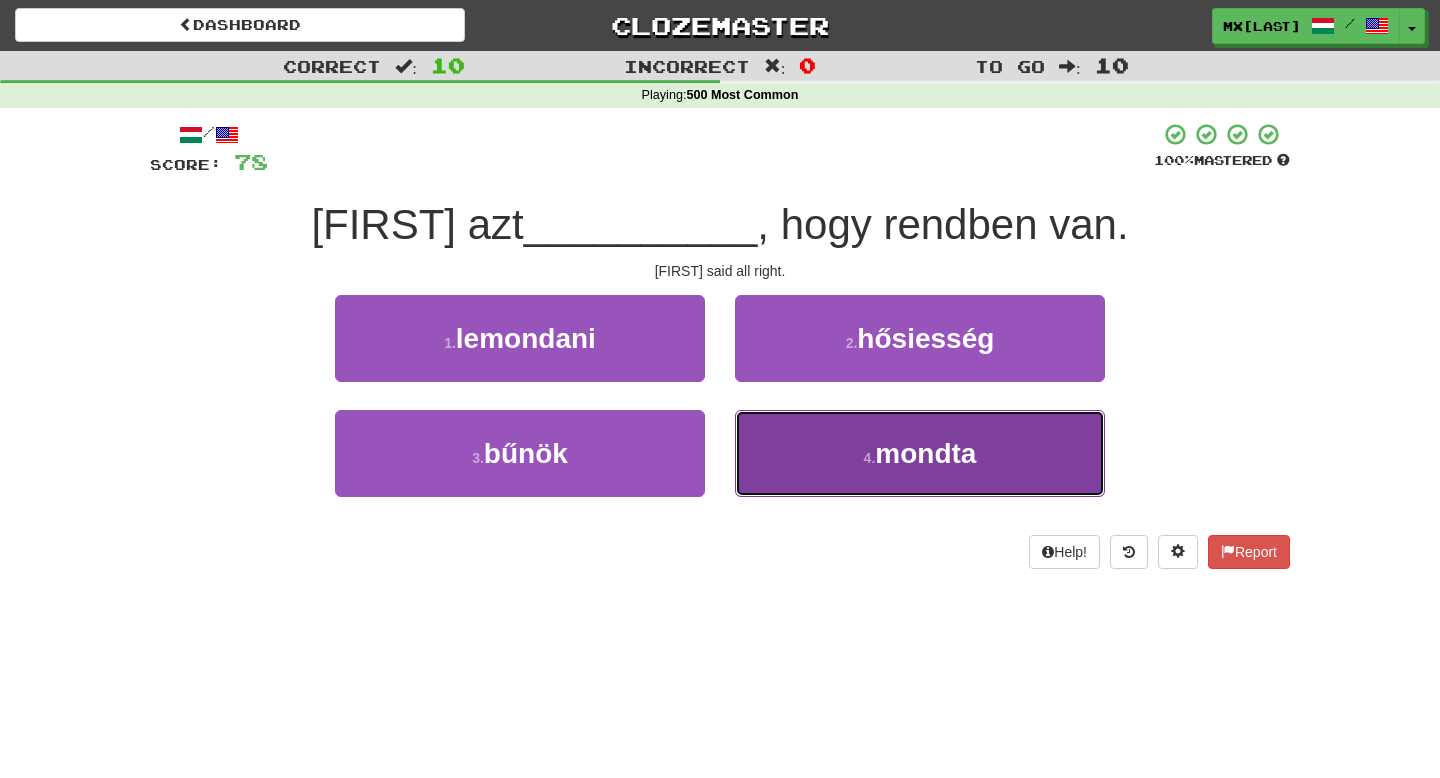 click on "[NUMBER] . mondta" at bounding box center [920, 453] 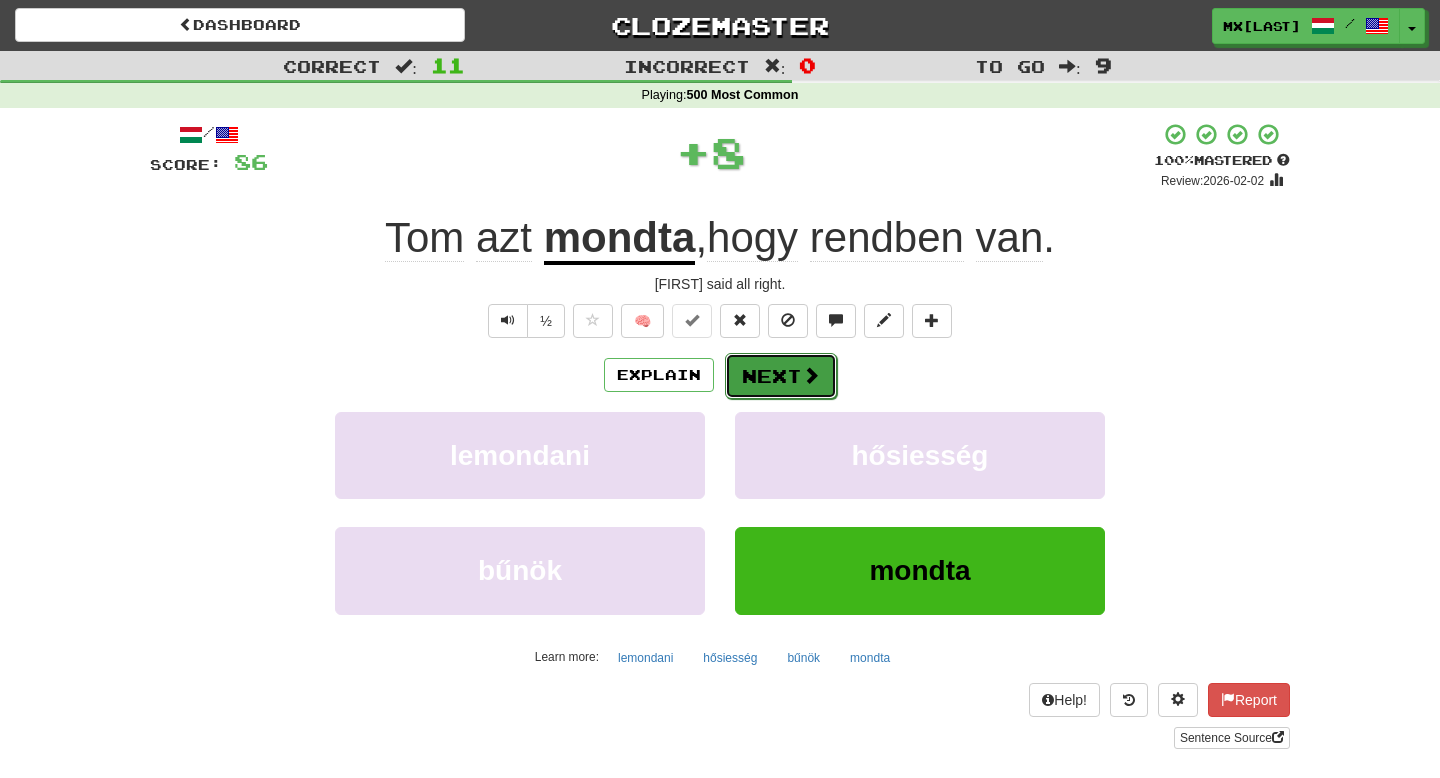 click on "Next" at bounding box center (781, 376) 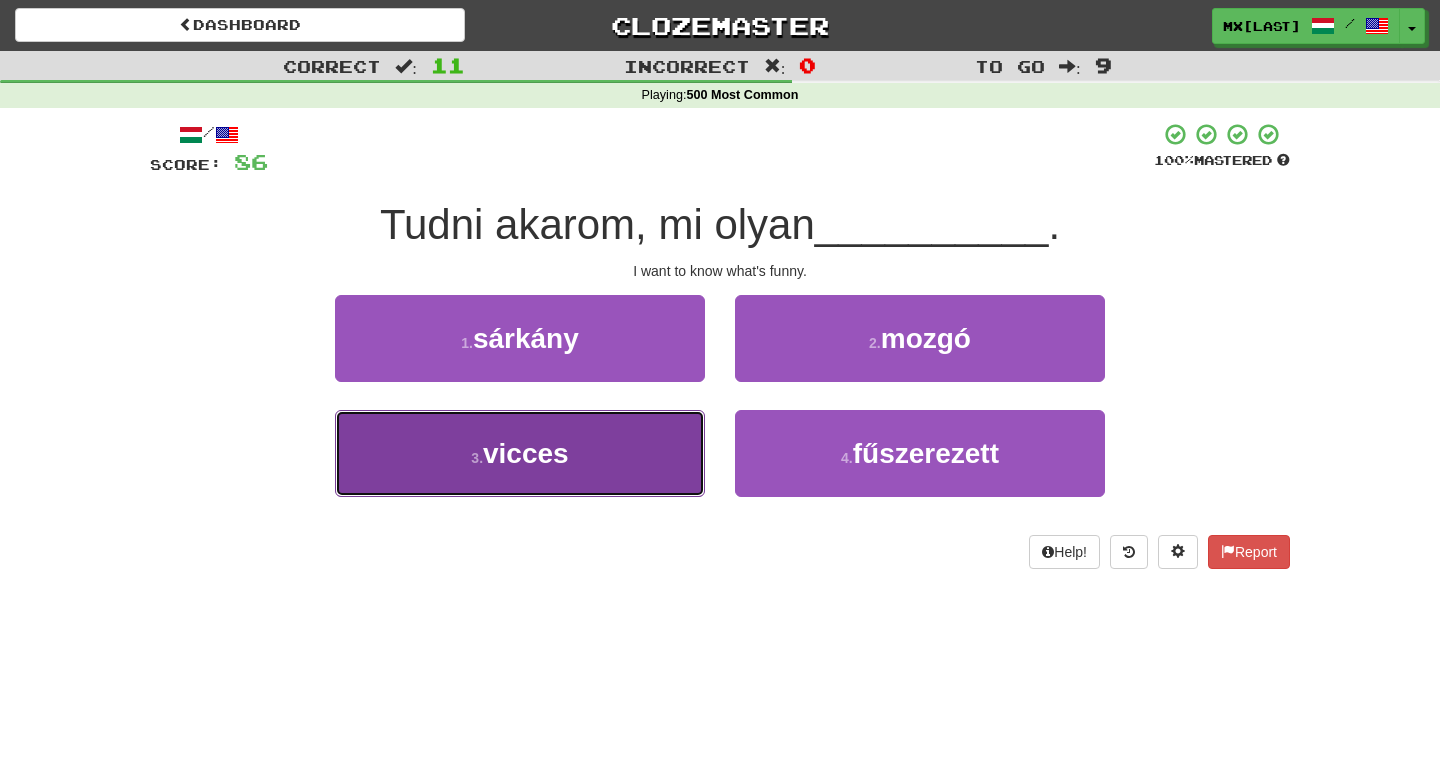 click on "[NUMBER] . vicces" at bounding box center (520, 453) 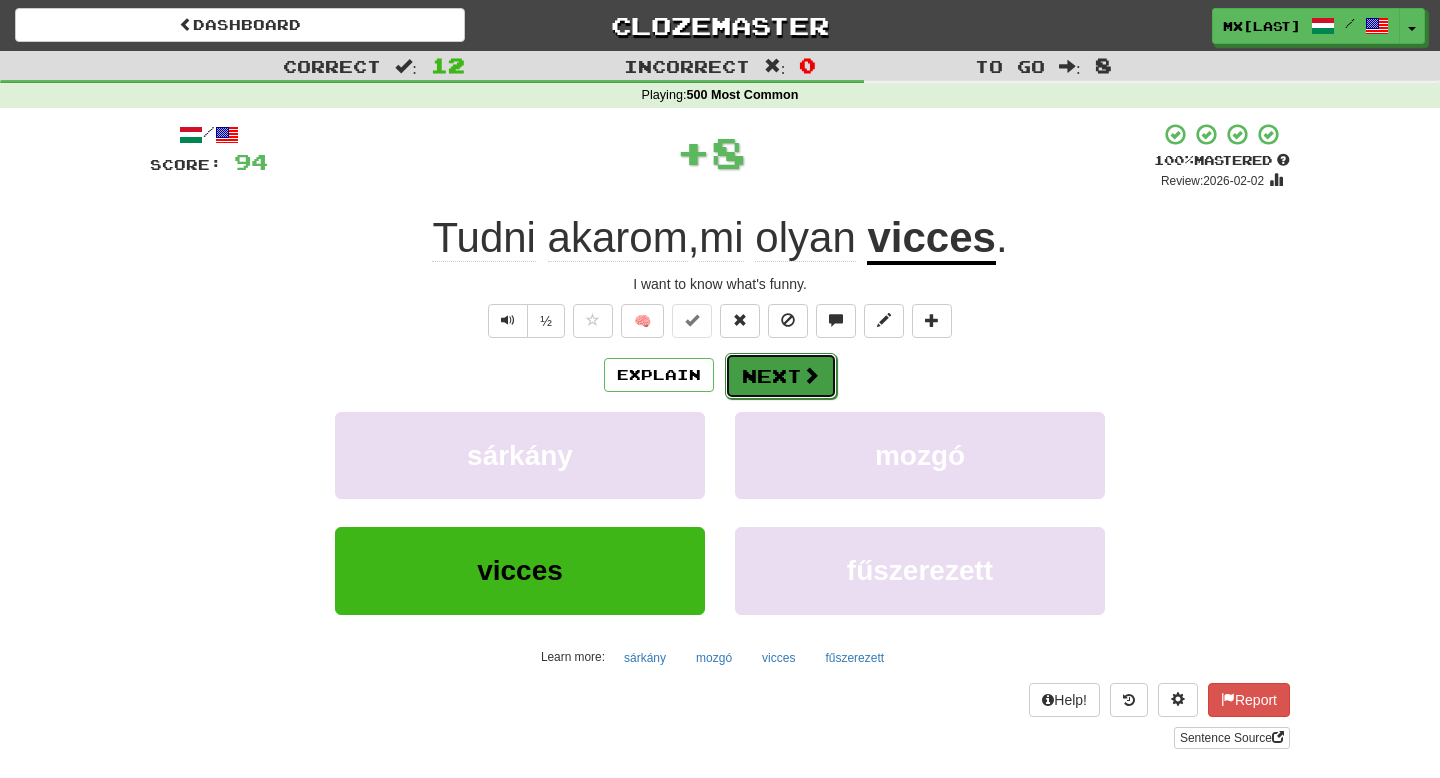 click on "Next" at bounding box center [781, 376] 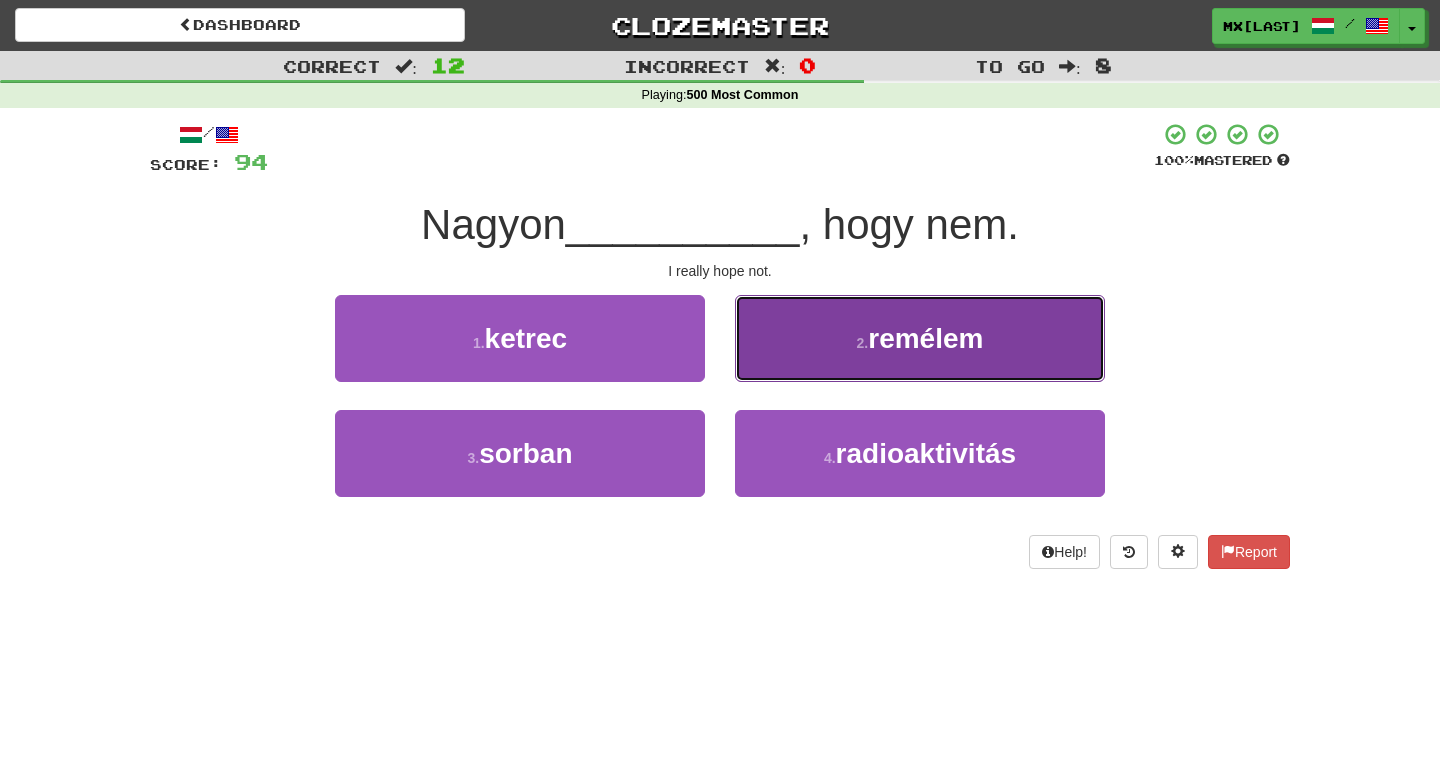 click on "[NUMBER] . remélem" at bounding box center (920, 338) 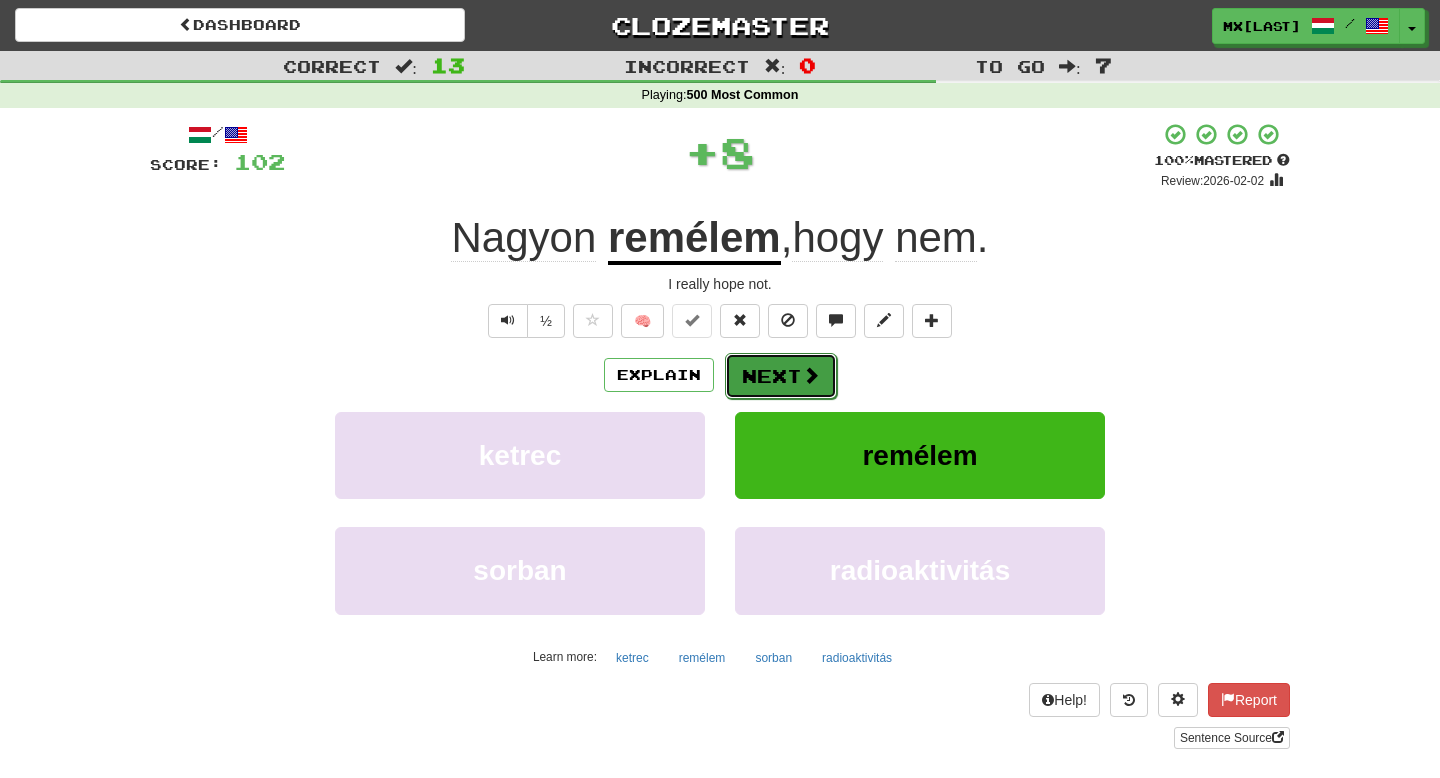 click on "Next" at bounding box center [781, 376] 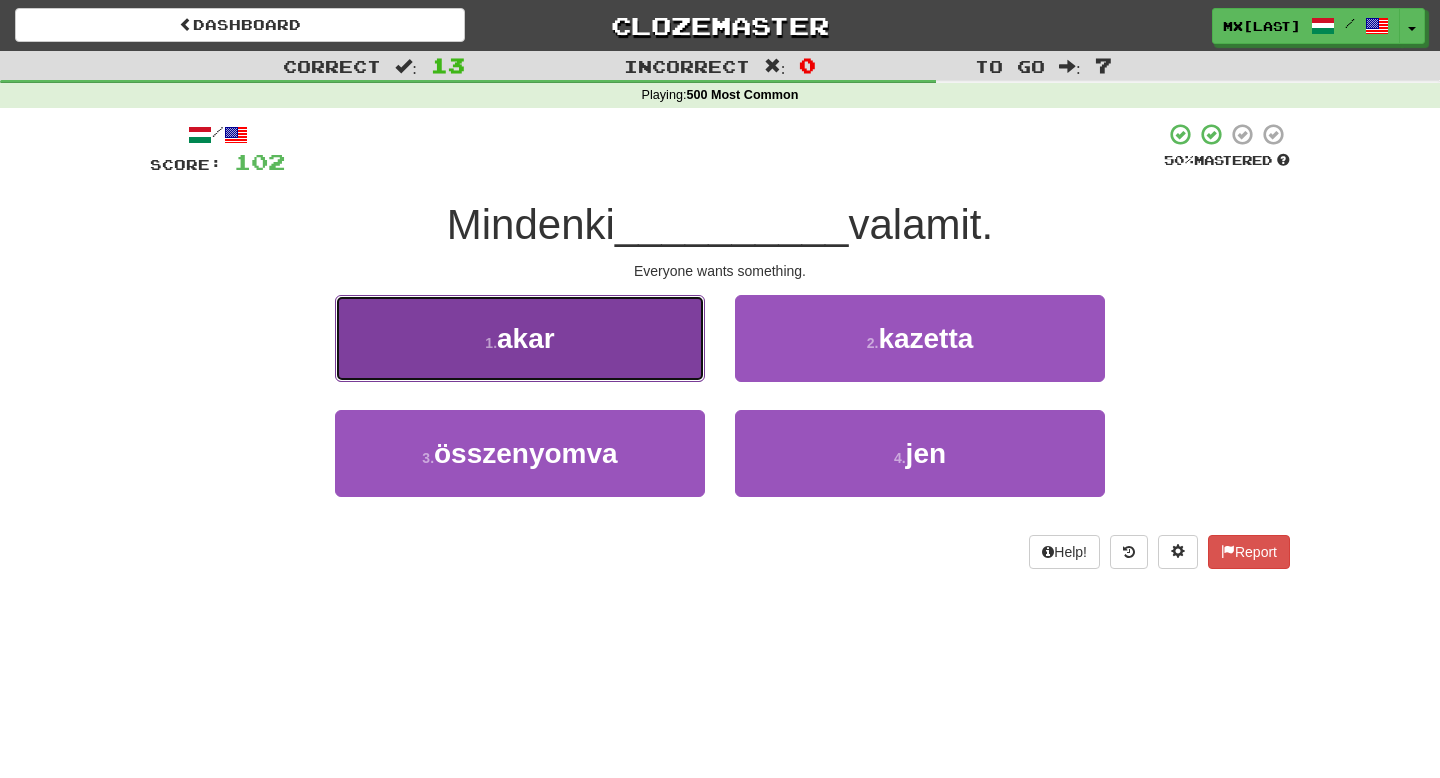 click on "[NUMBER] . akar" at bounding box center [520, 338] 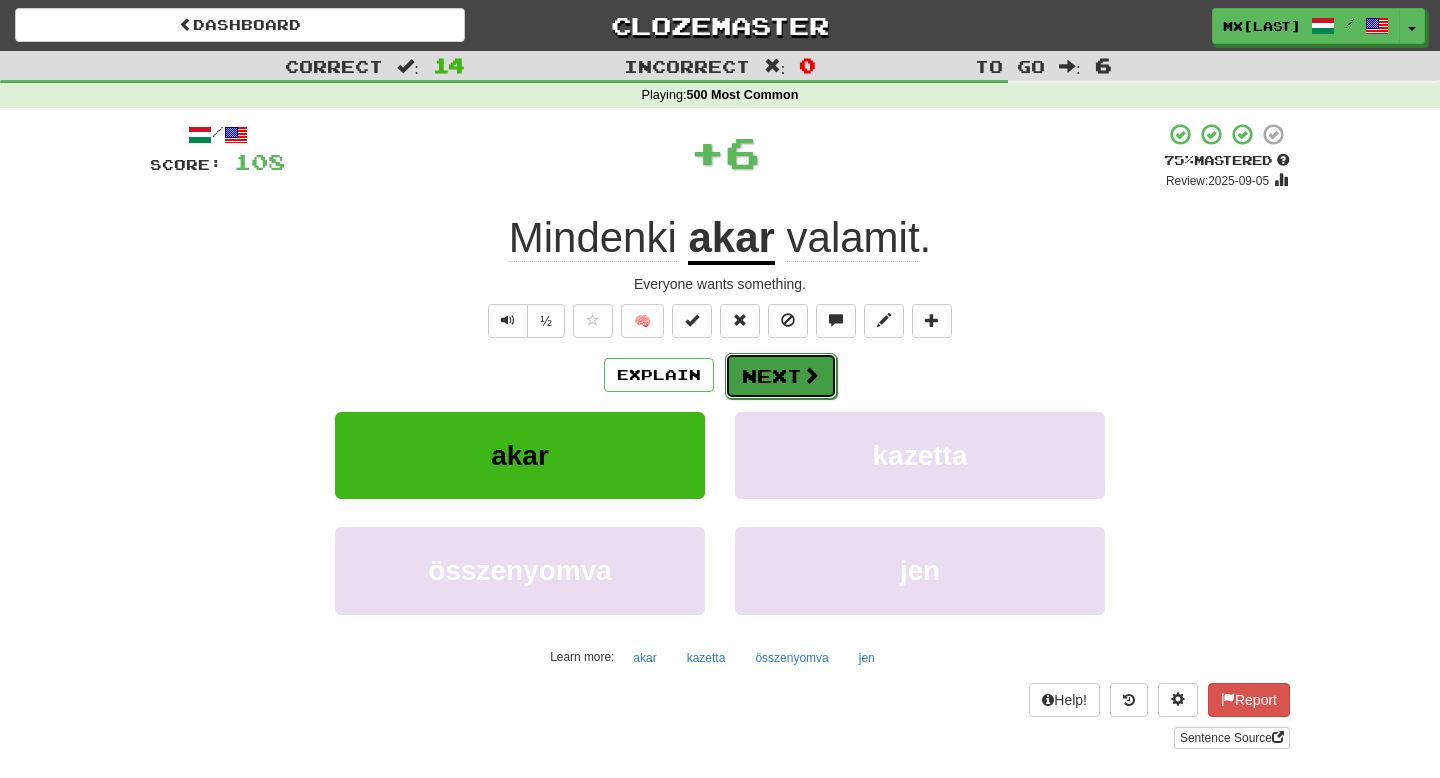 click on "Next" at bounding box center [781, 376] 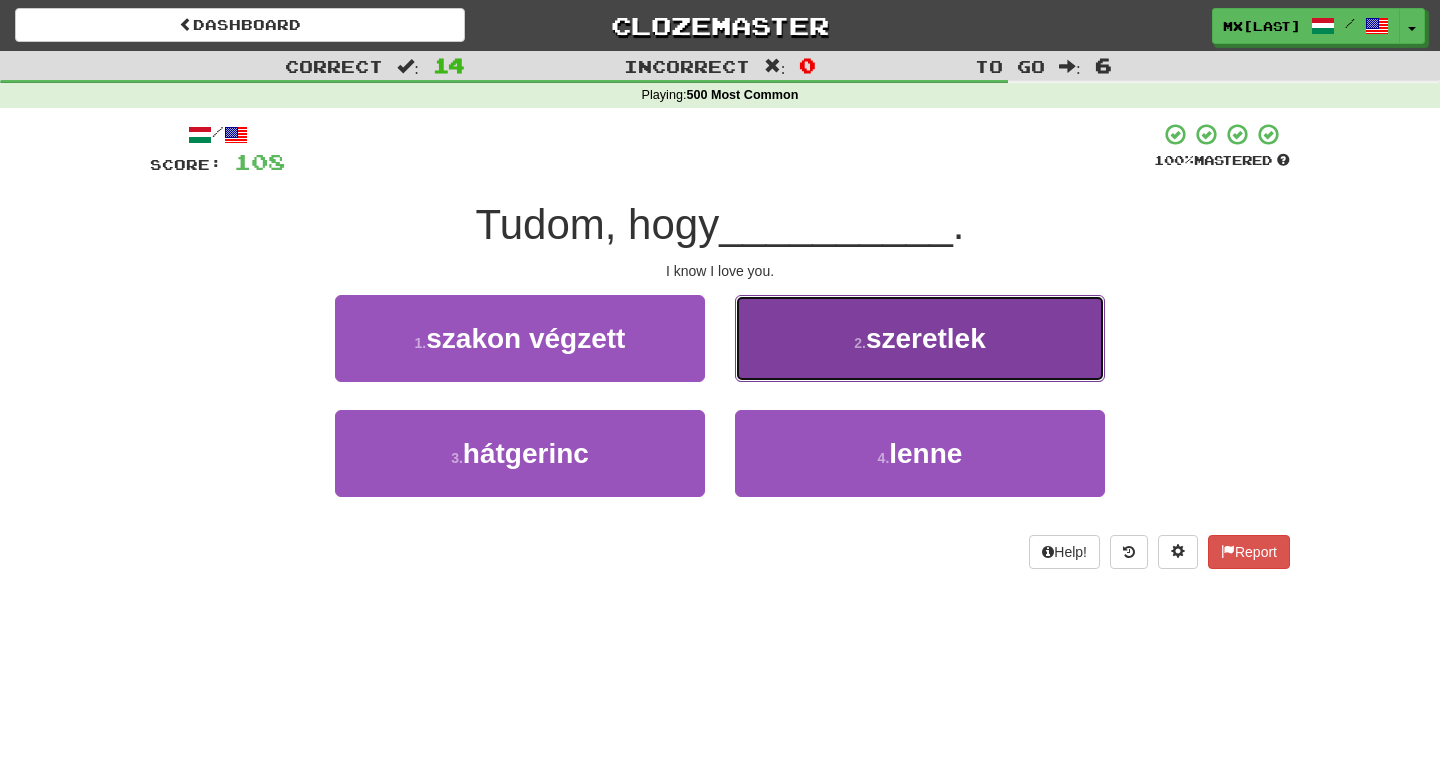 click on "[NUMBER] . szeretlek" at bounding box center (920, 338) 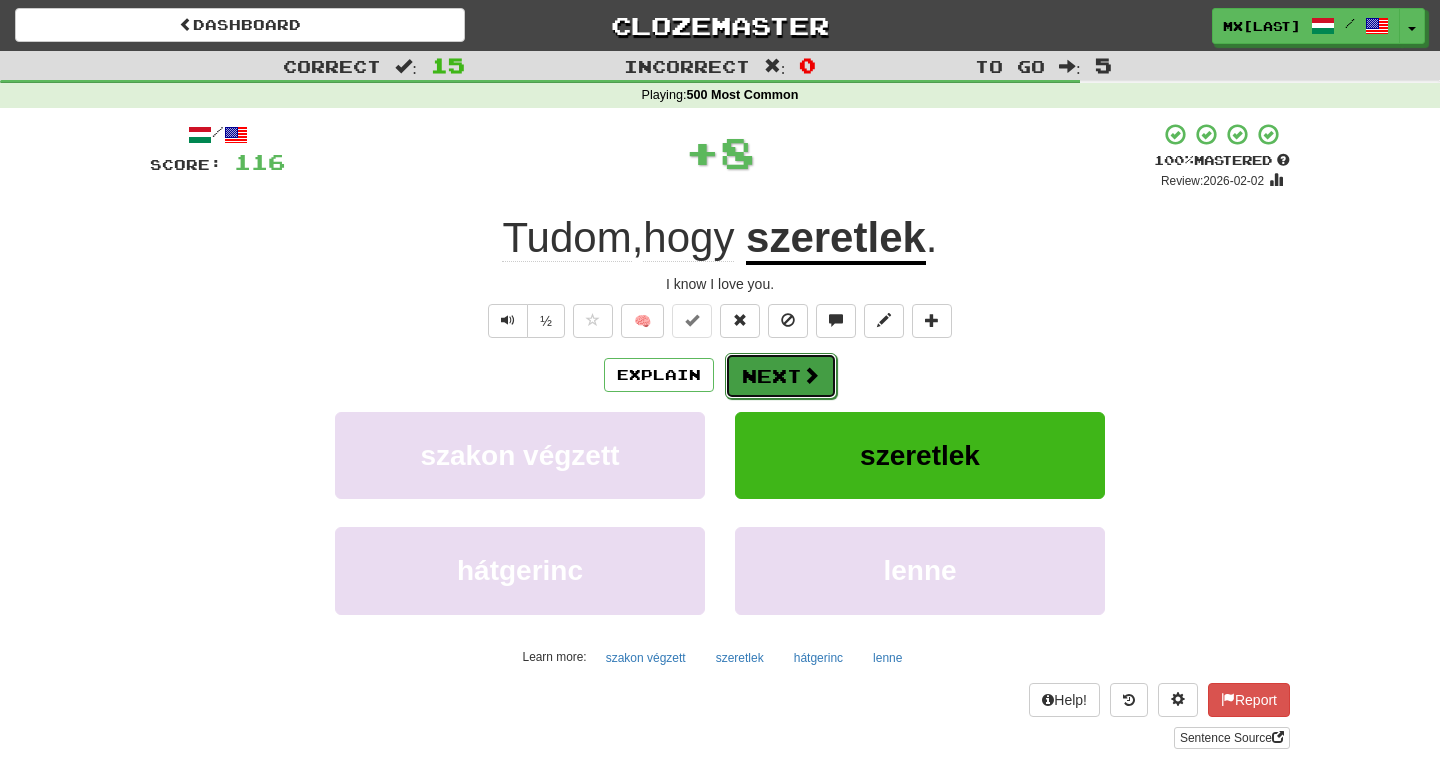 click on "Next" at bounding box center (781, 376) 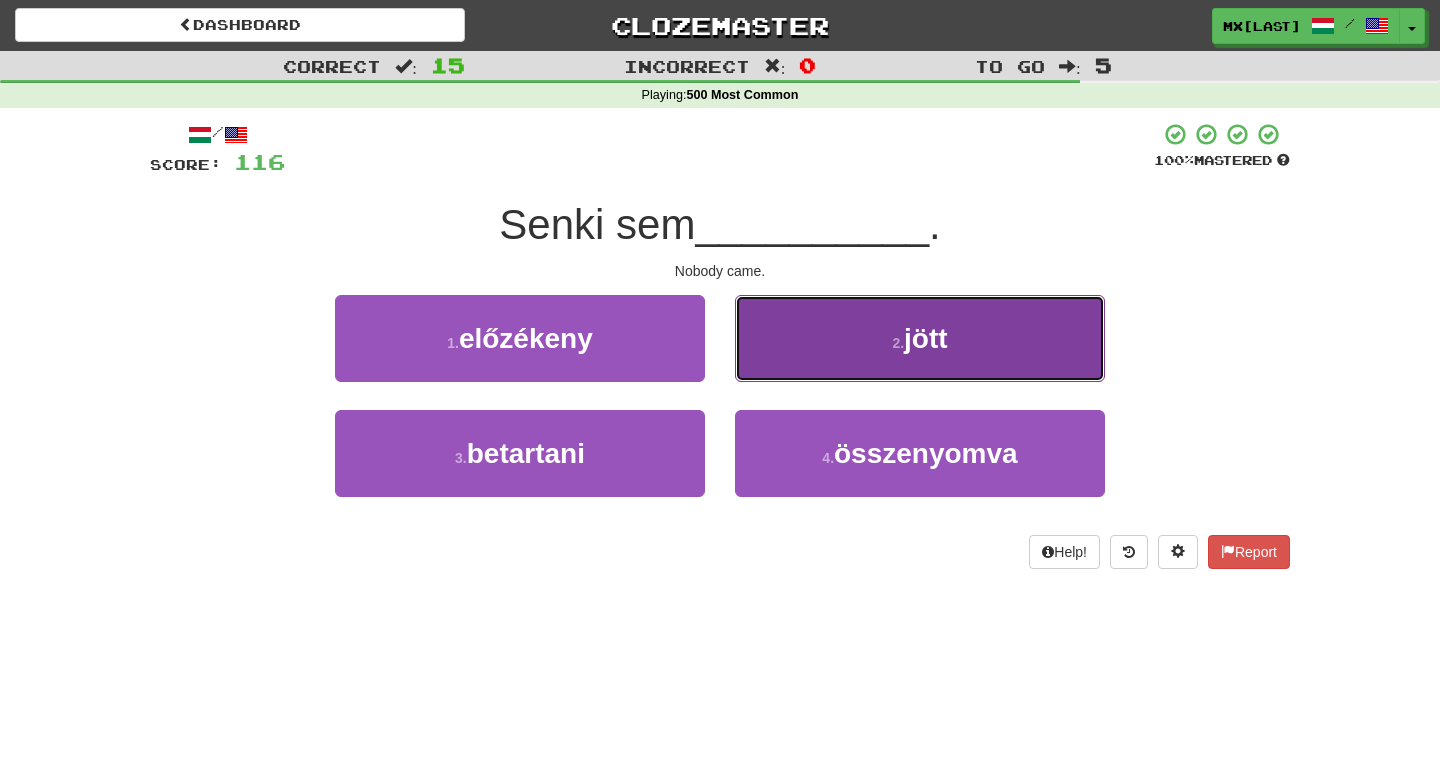 click on "[NUMBER] . jött" at bounding box center [920, 338] 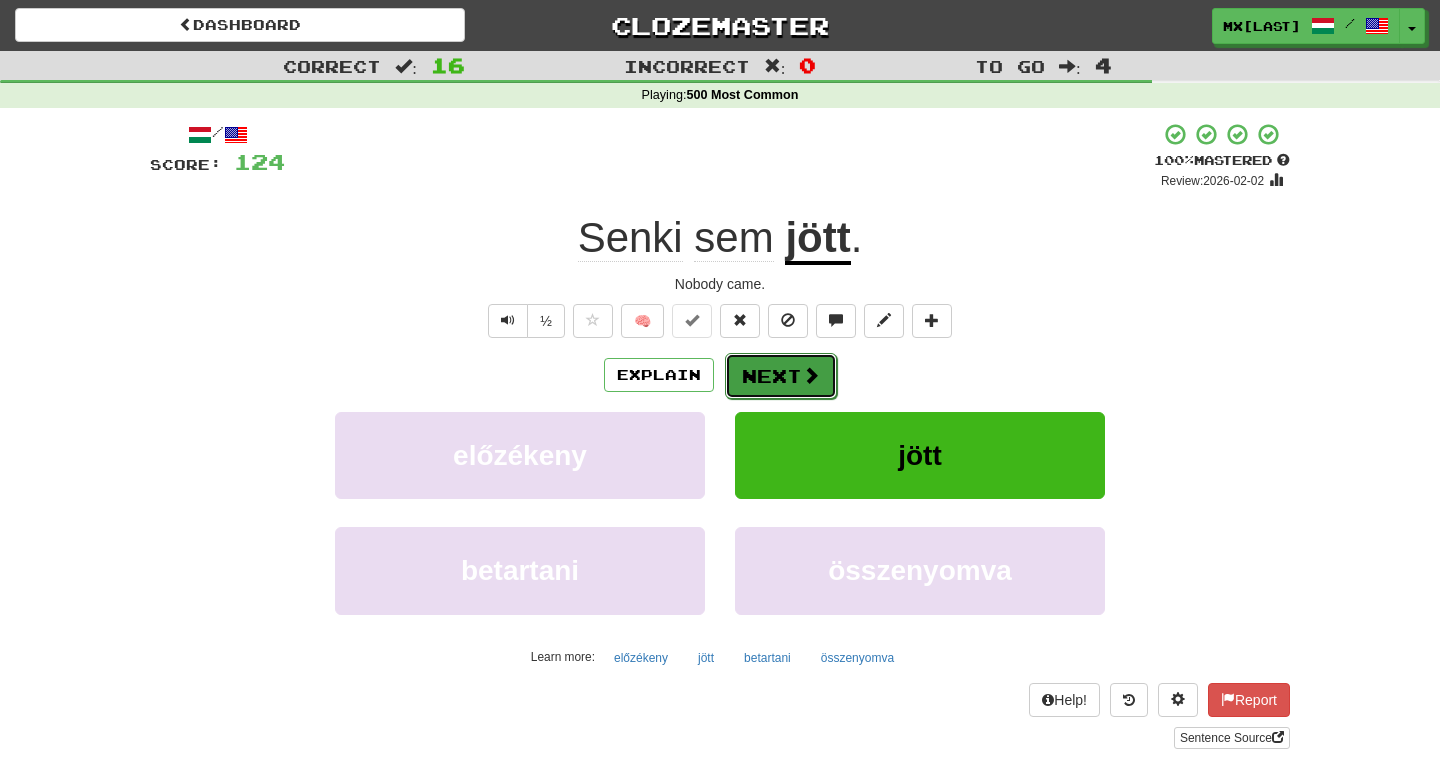 click on "Next" at bounding box center (781, 376) 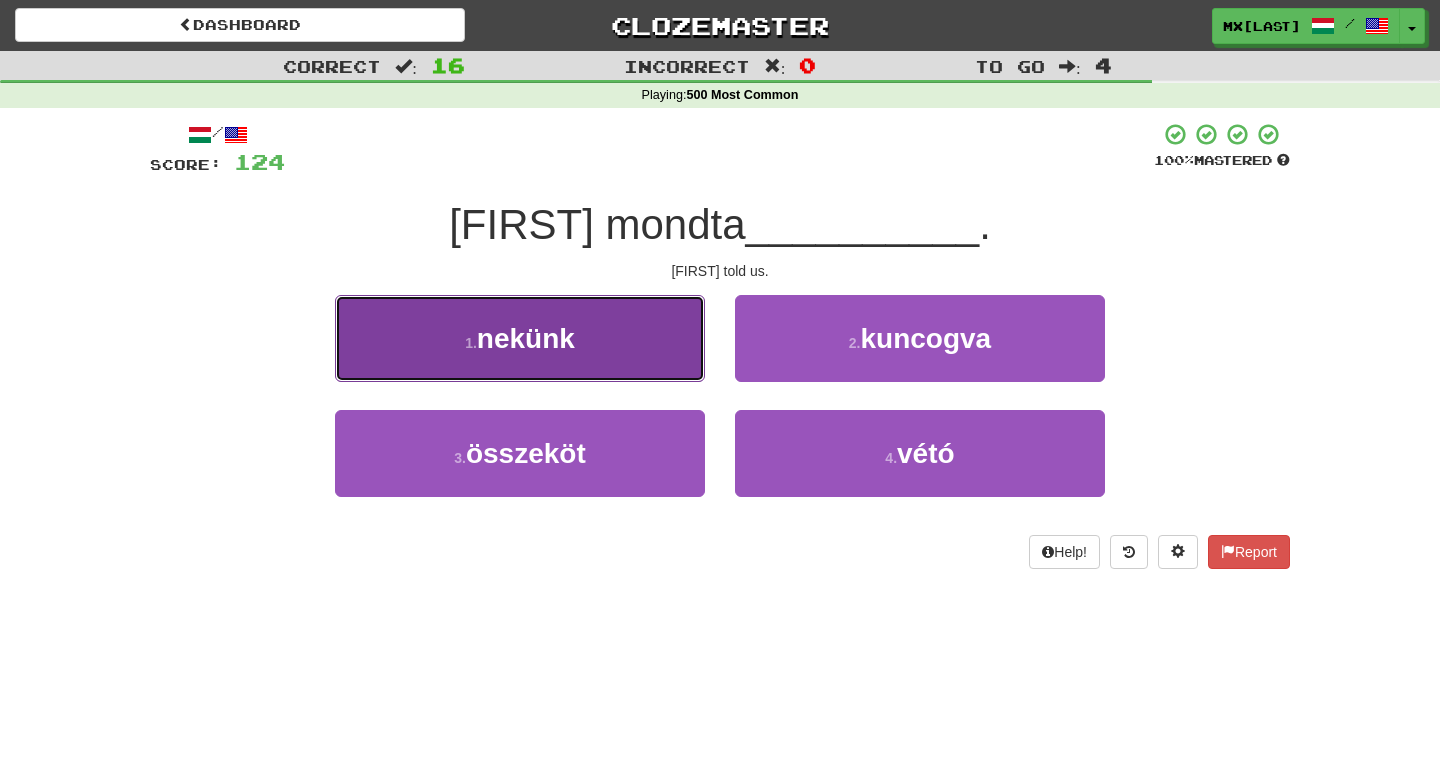 click on "[NUMBER] . nekünk" at bounding box center (520, 338) 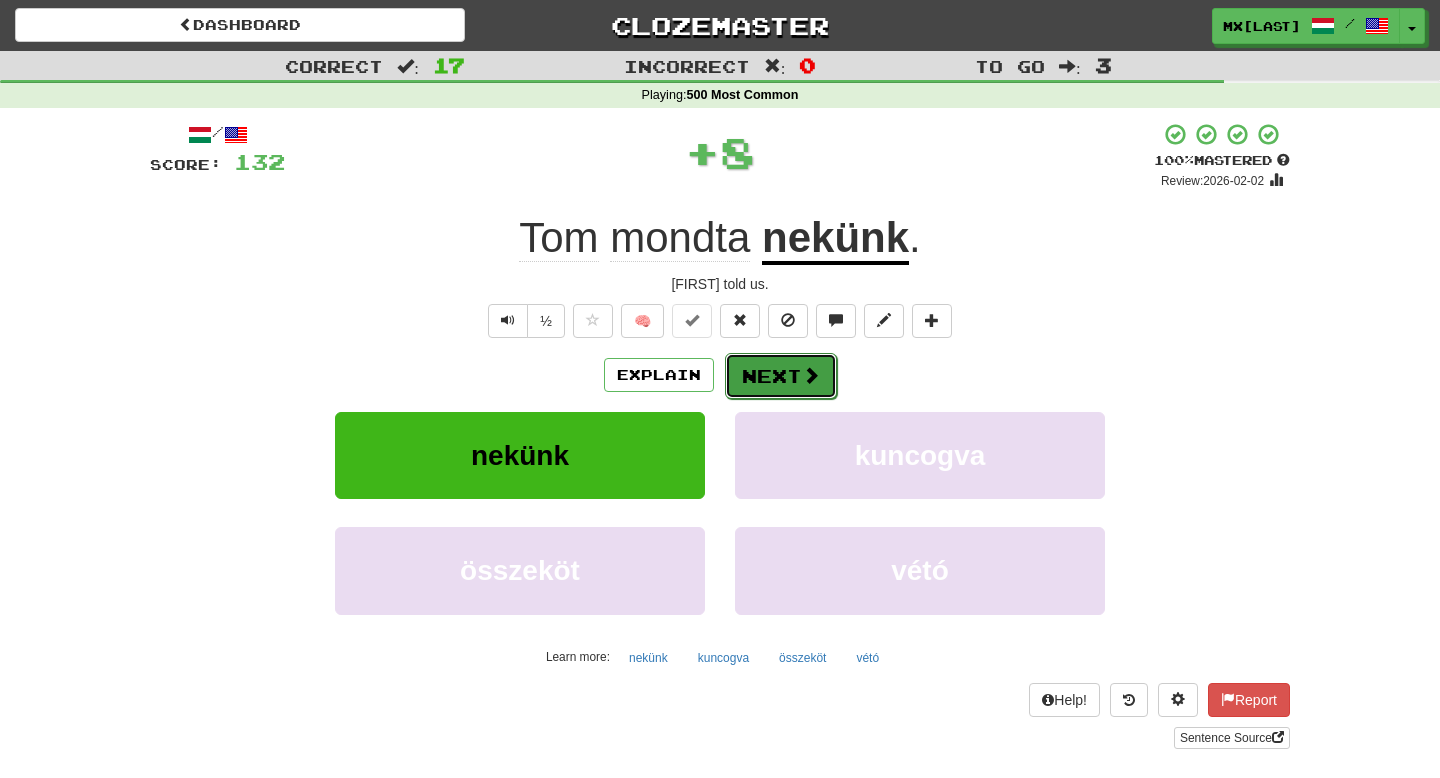 click on "Next" at bounding box center [781, 376] 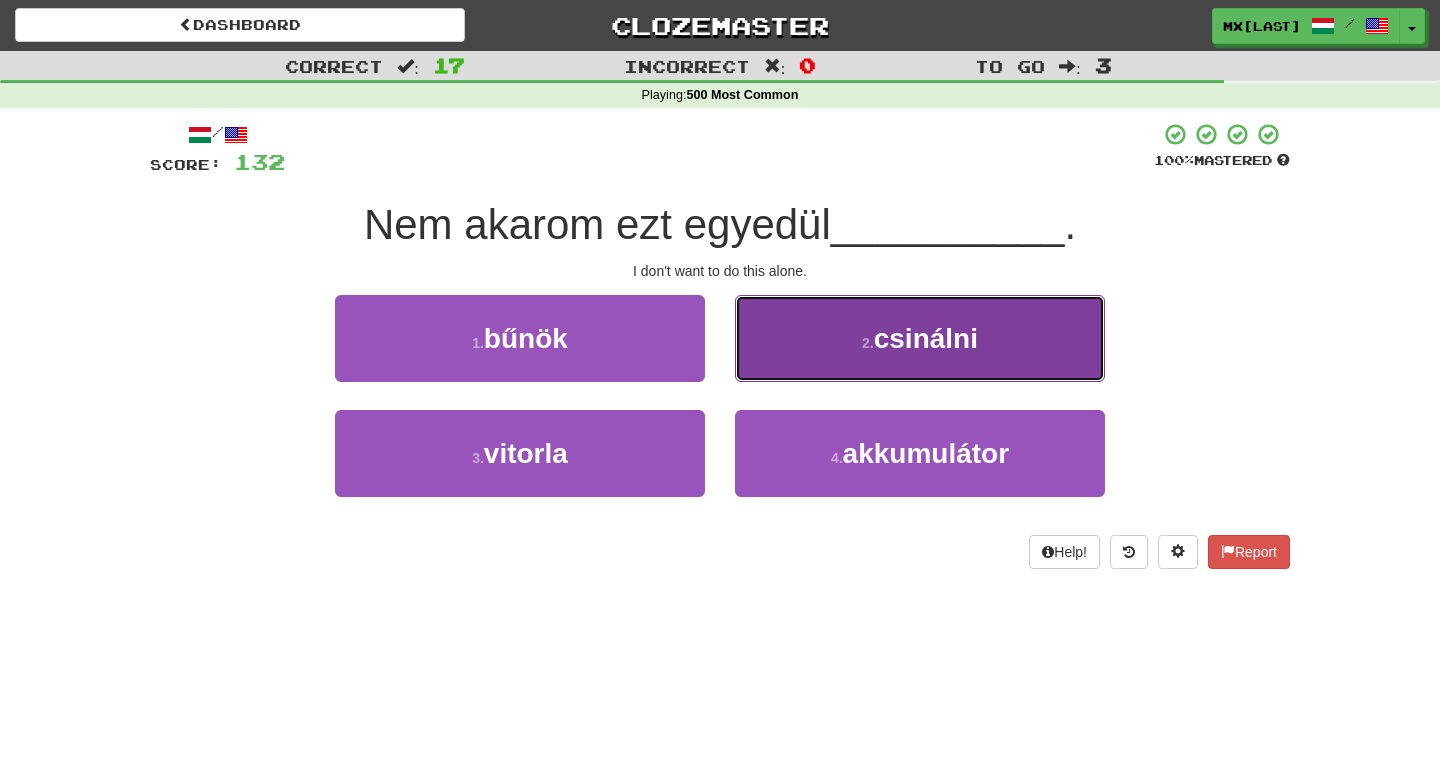 click on "csinálni" at bounding box center [926, 338] 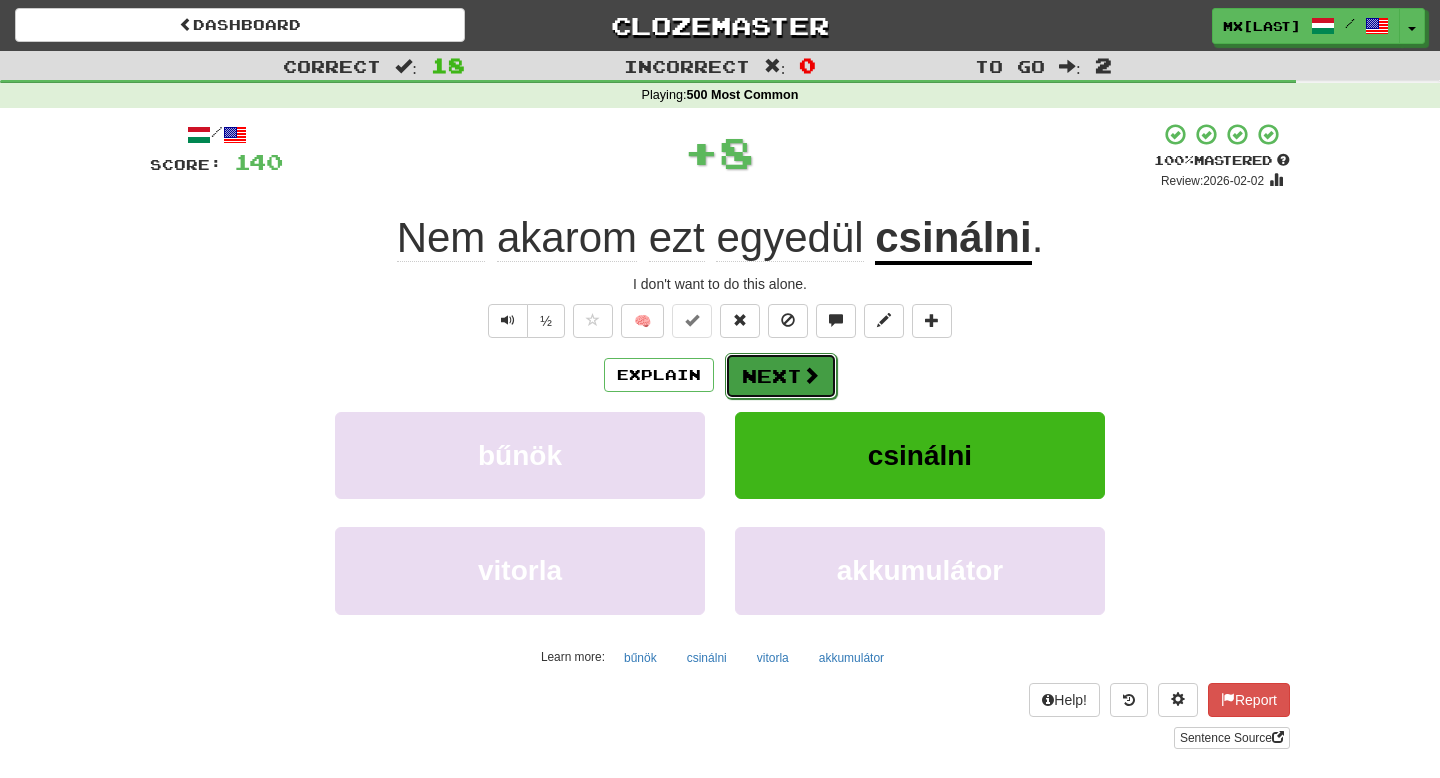 click on "Next" at bounding box center [781, 376] 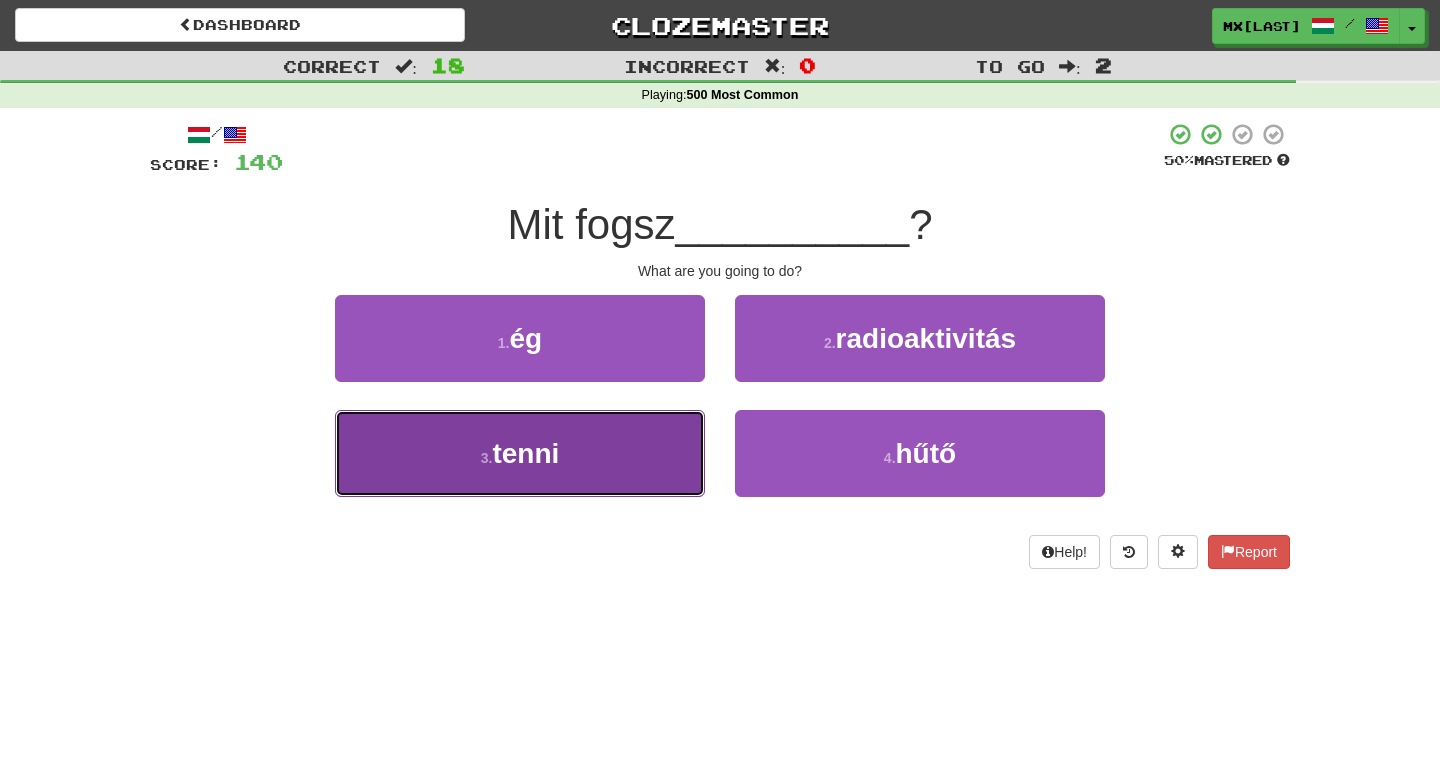 click on "[NUMBER] . tenni" at bounding box center [520, 453] 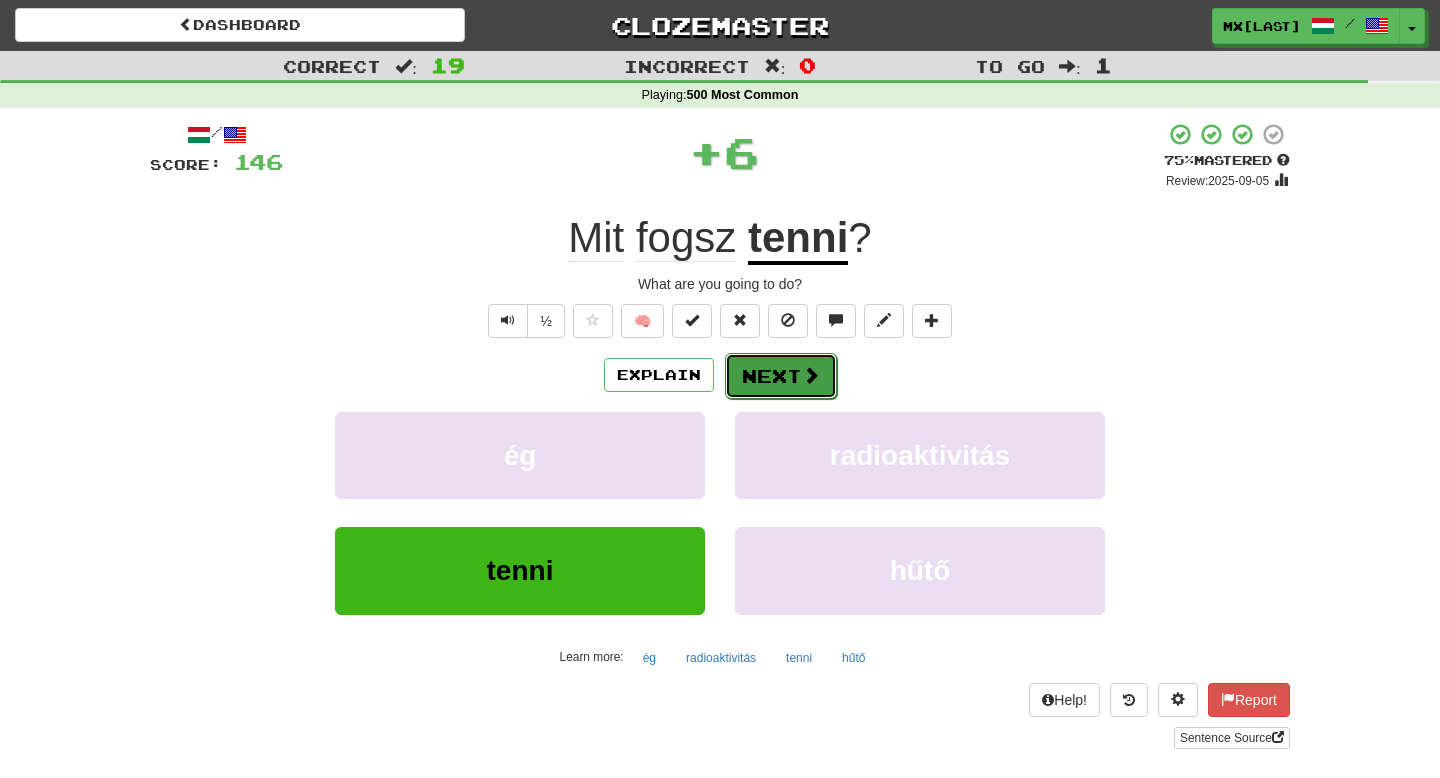 click at bounding box center [811, 375] 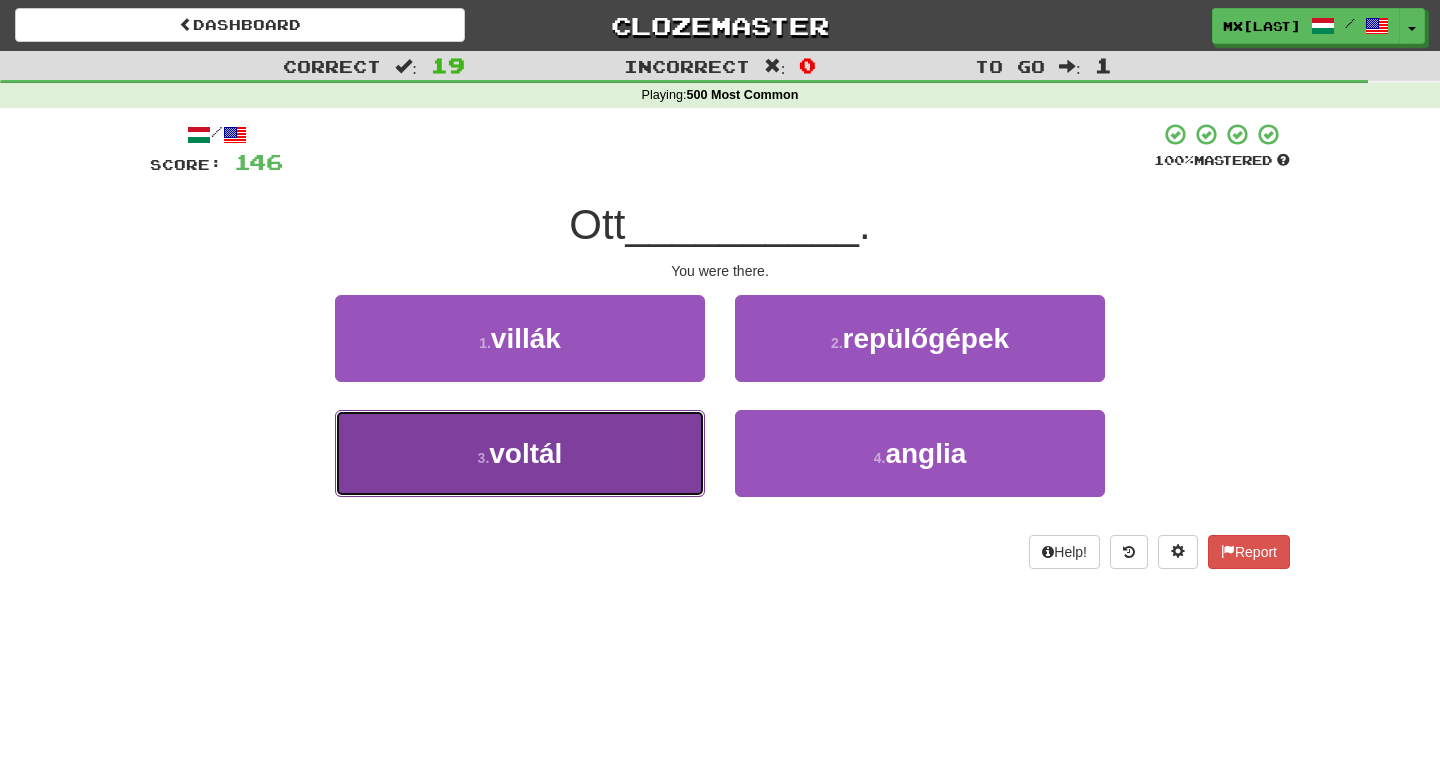 click on "3 .  voltál" at bounding box center (520, 453) 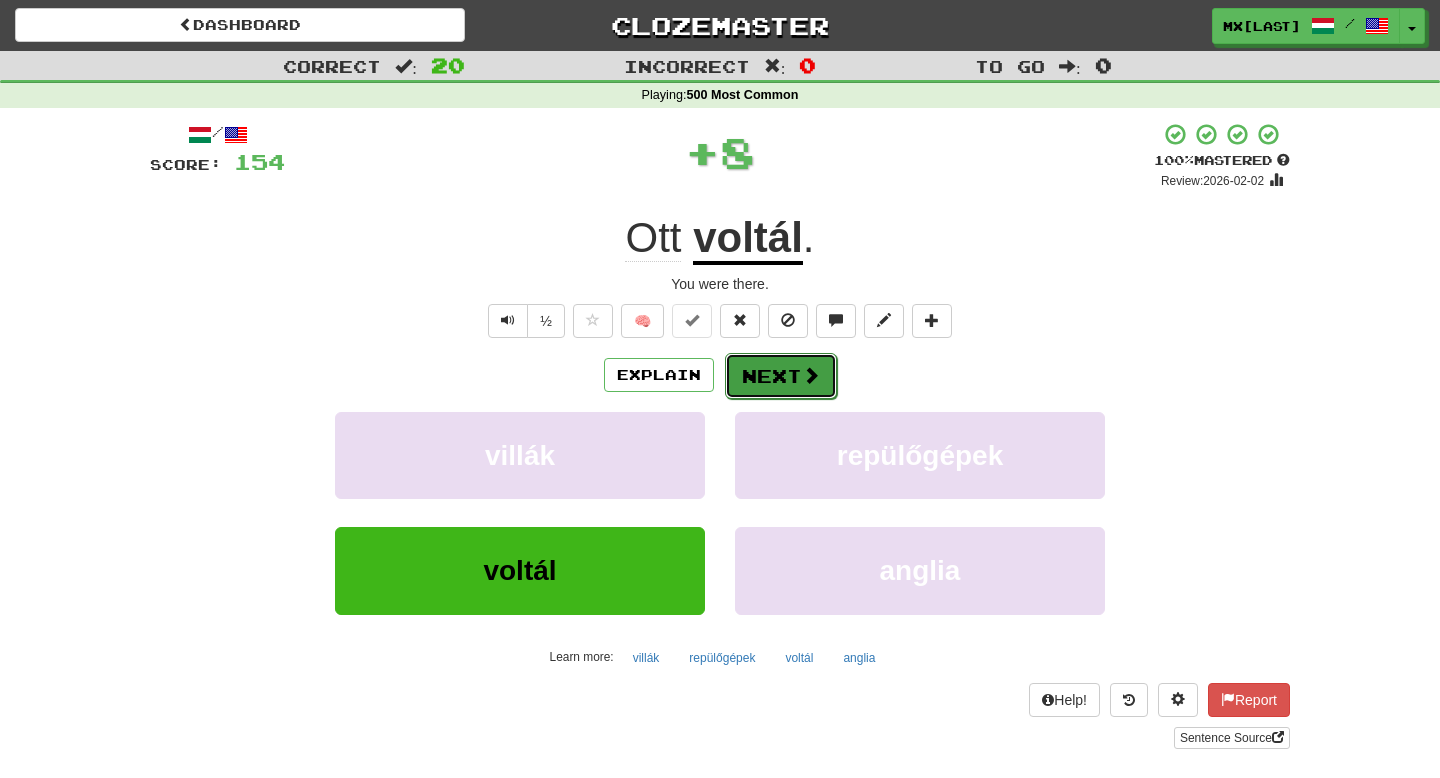 click on "Next" at bounding box center [781, 376] 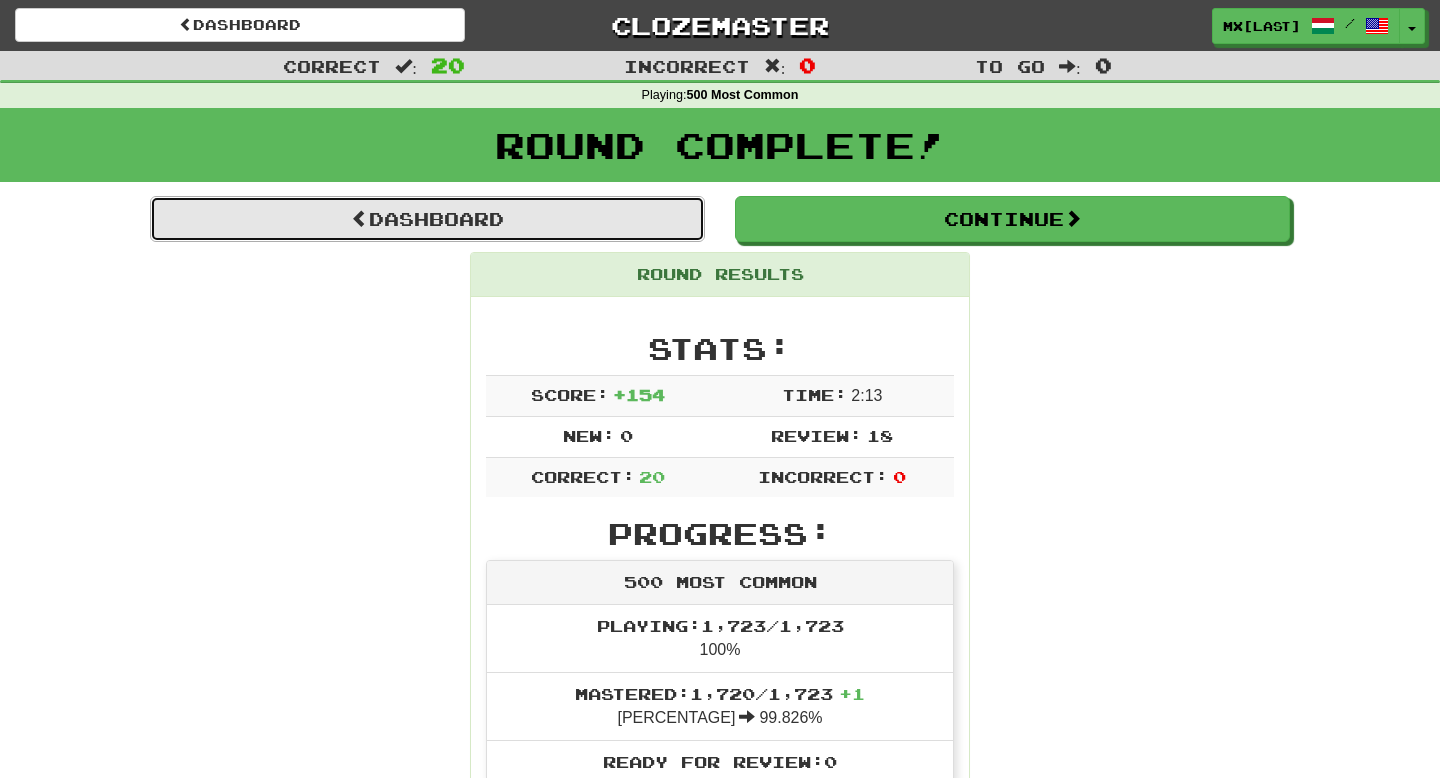 click on "Dashboard" at bounding box center (427, 219) 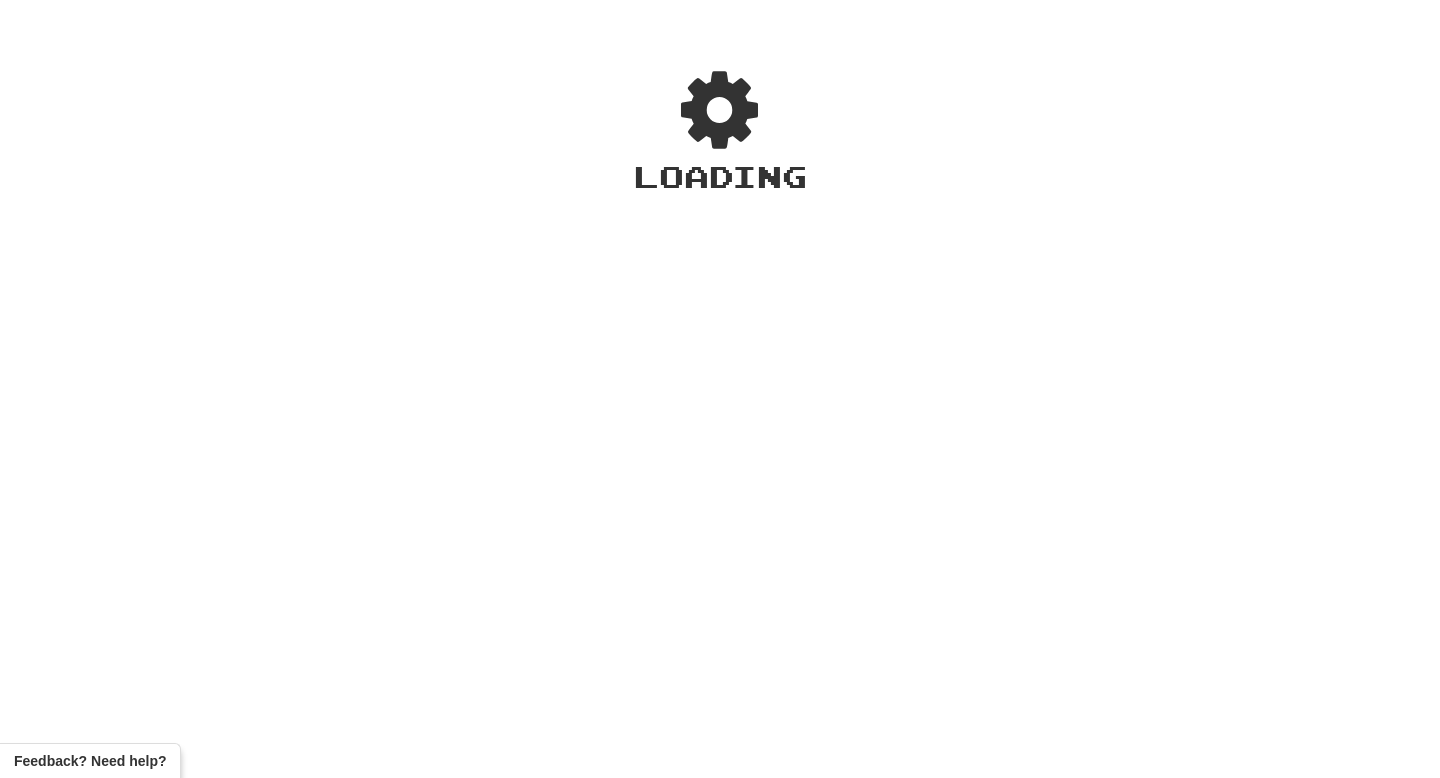scroll, scrollTop: 0, scrollLeft: 0, axis: both 